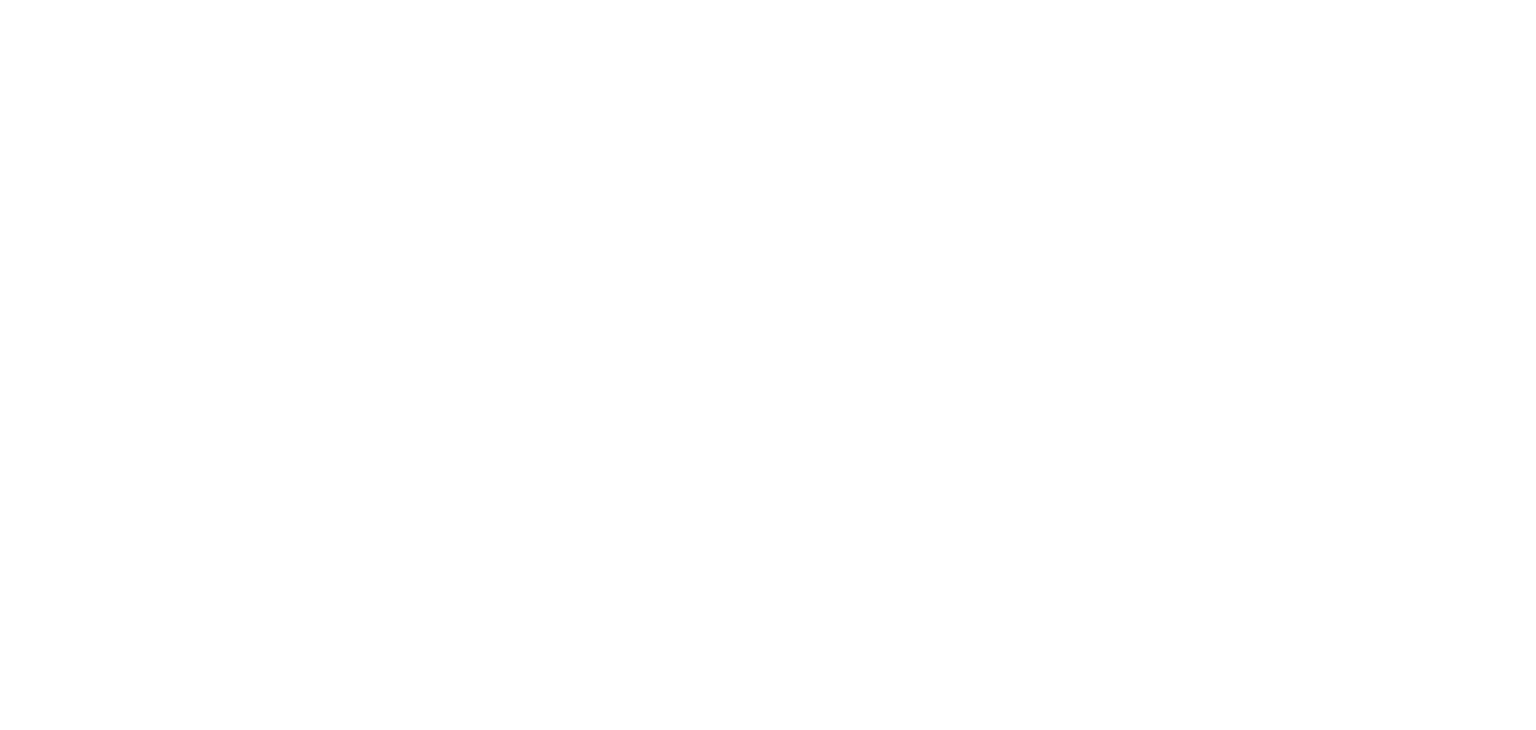 scroll, scrollTop: 0, scrollLeft: 0, axis: both 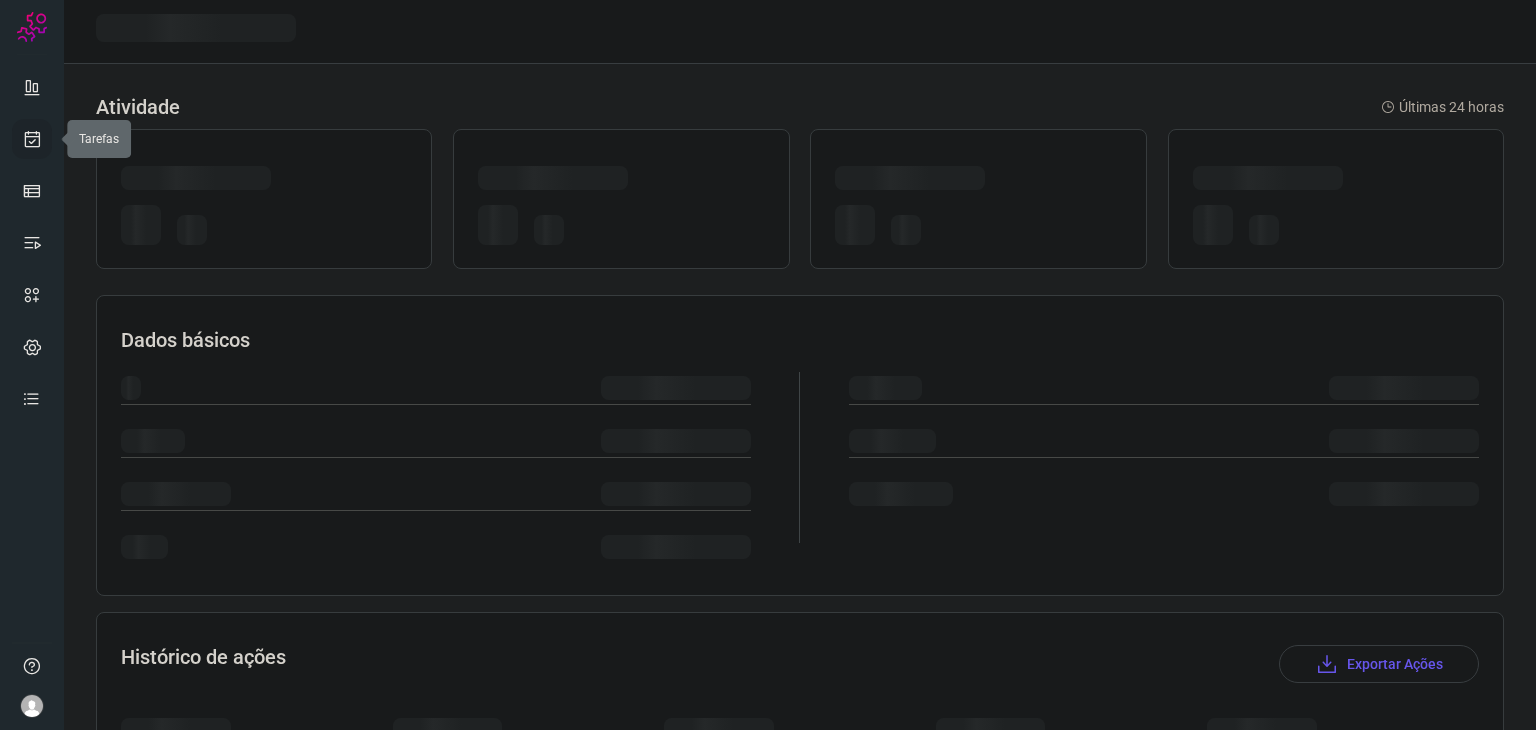 click at bounding box center (32, 139) 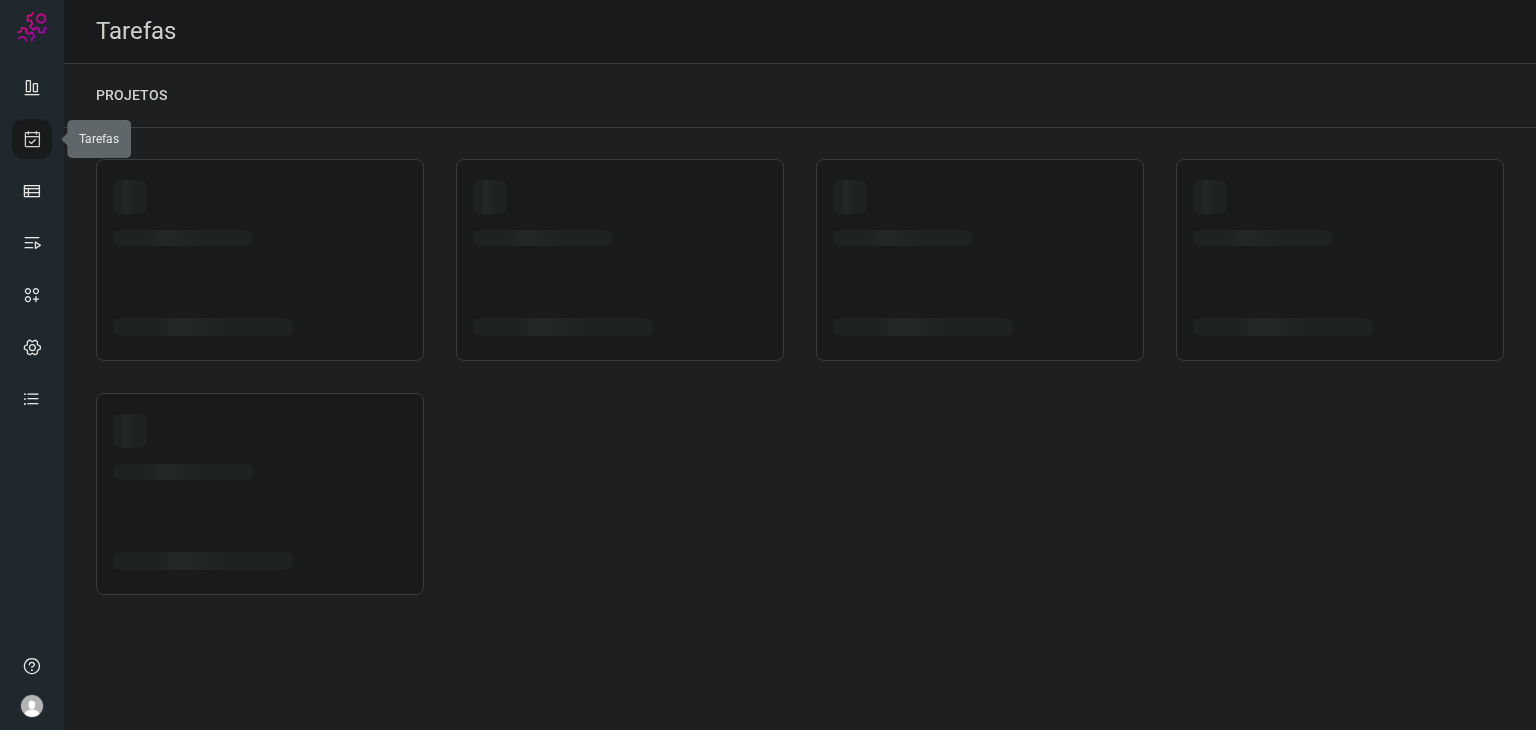 click at bounding box center (32, 139) 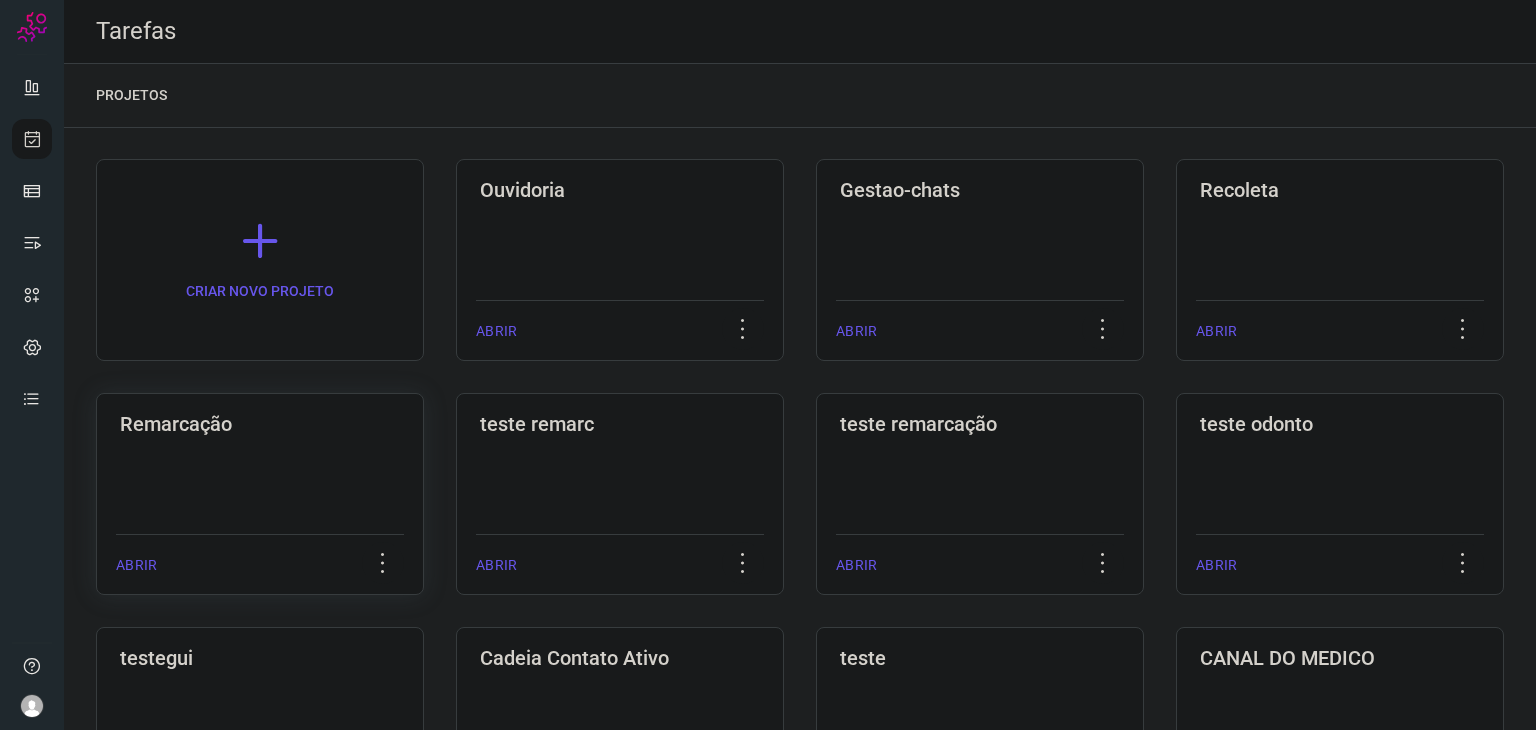 click on "Remarcação  ABRIR" 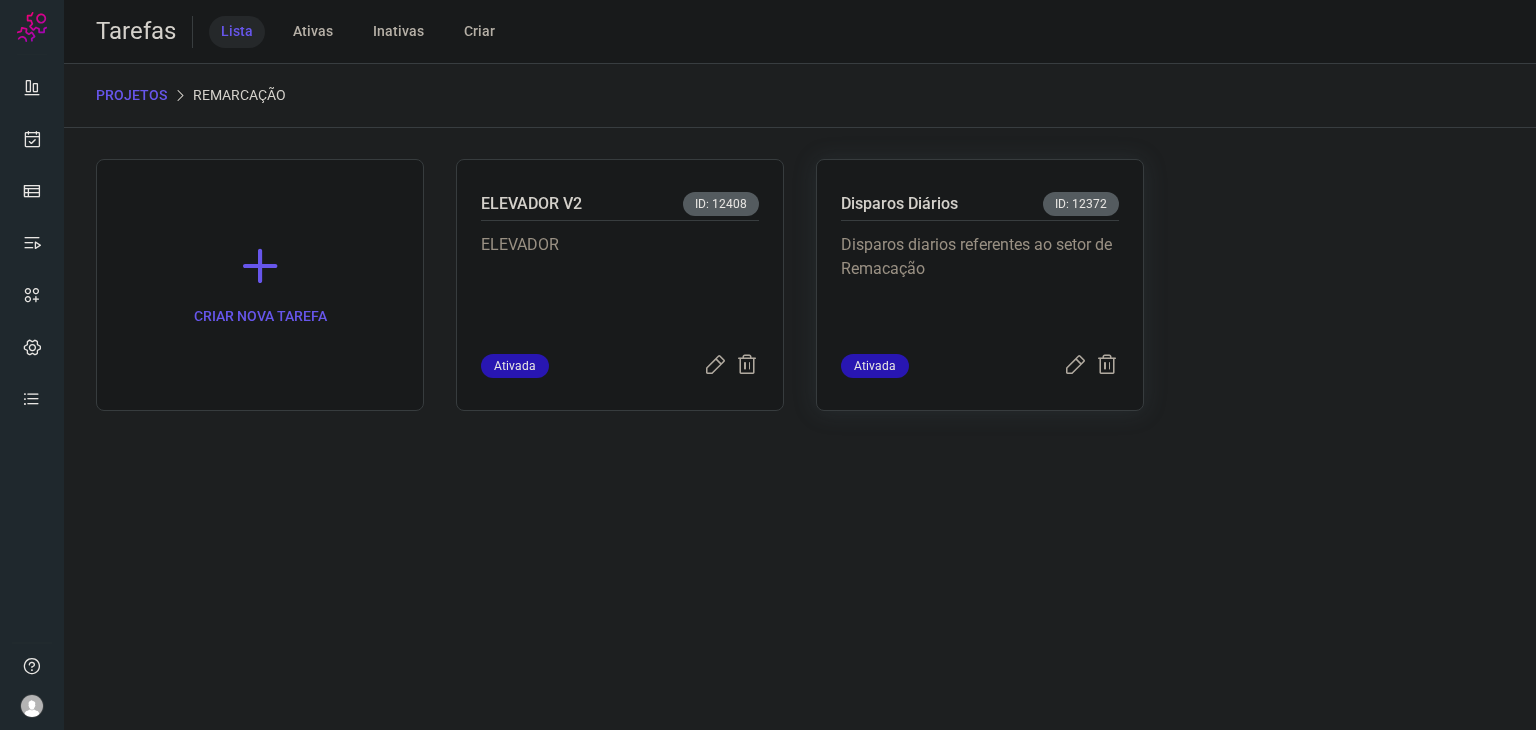 click on "Disparos diarios referentes ao setor de Remacação" at bounding box center (980, 283) 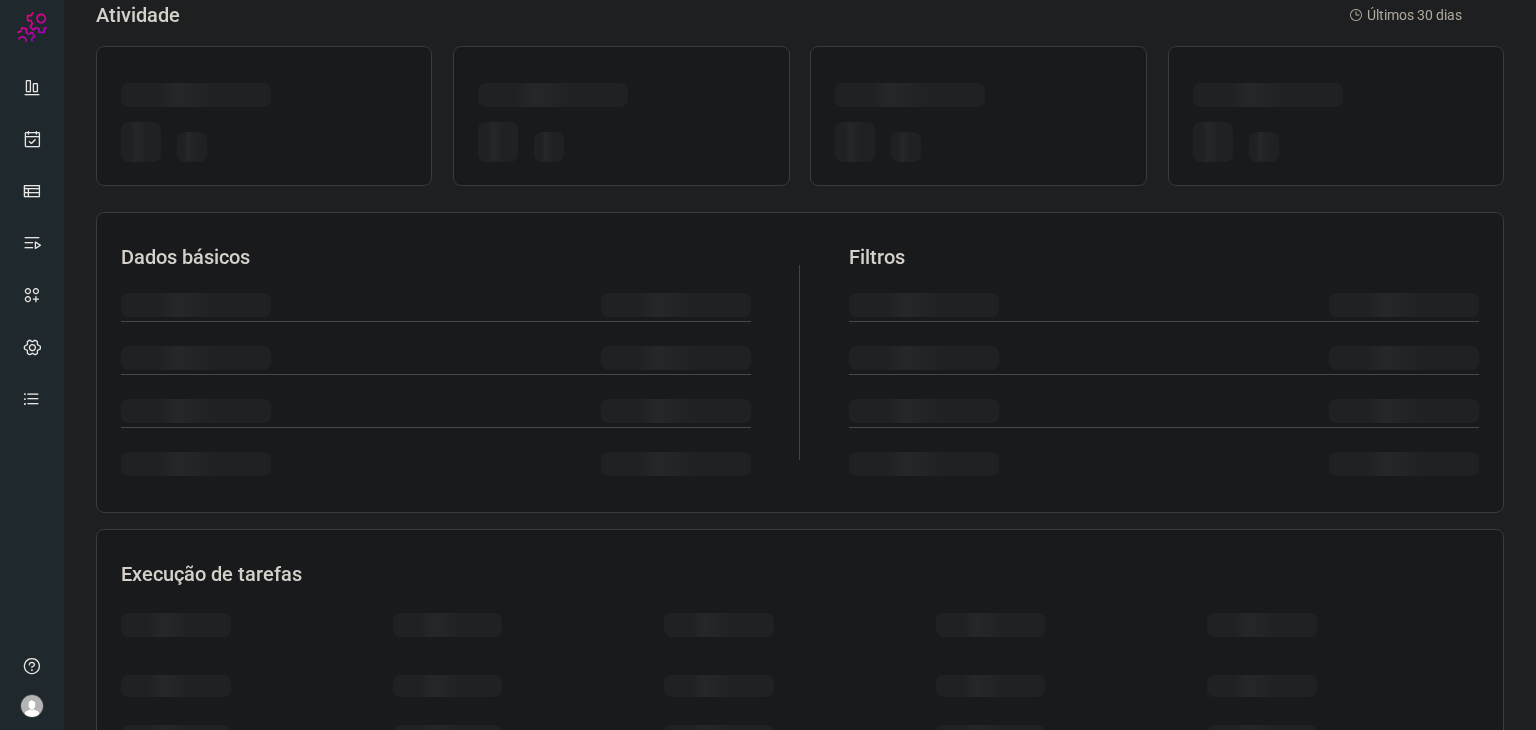 scroll, scrollTop: 336, scrollLeft: 0, axis: vertical 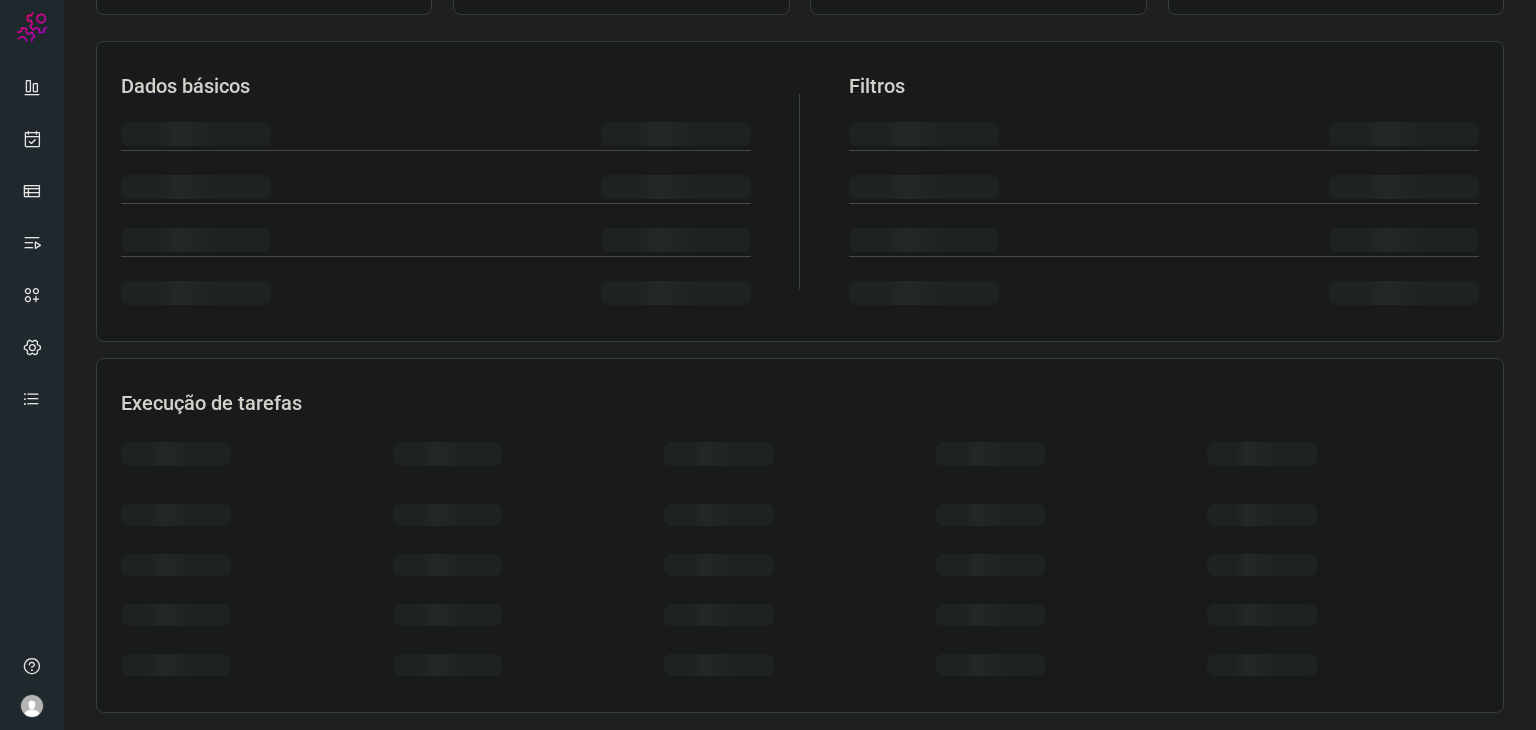 click on "Atividade  Últimos 30 dias Dados básicos Filtros Execução de tarefas" at bounding box center (800, 262) 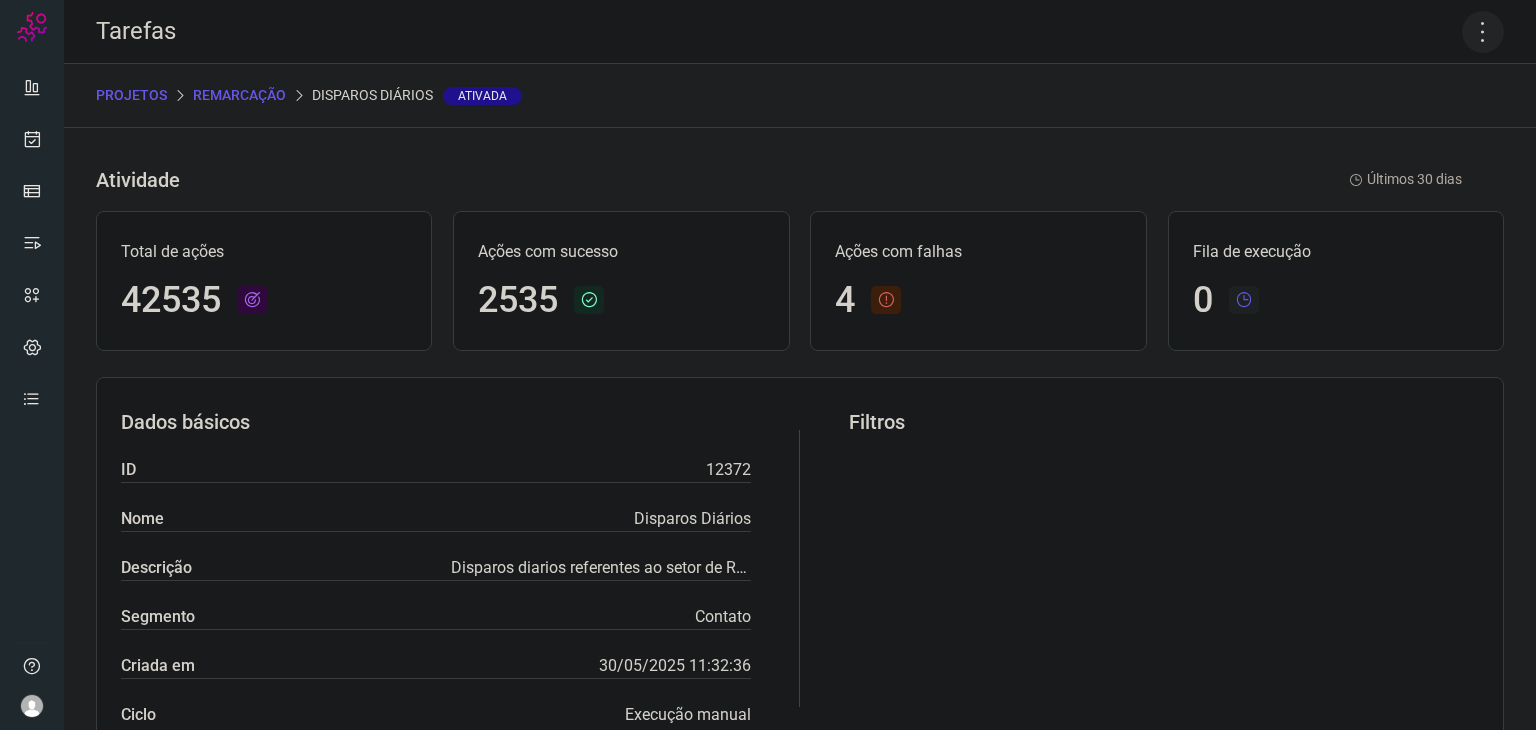 click 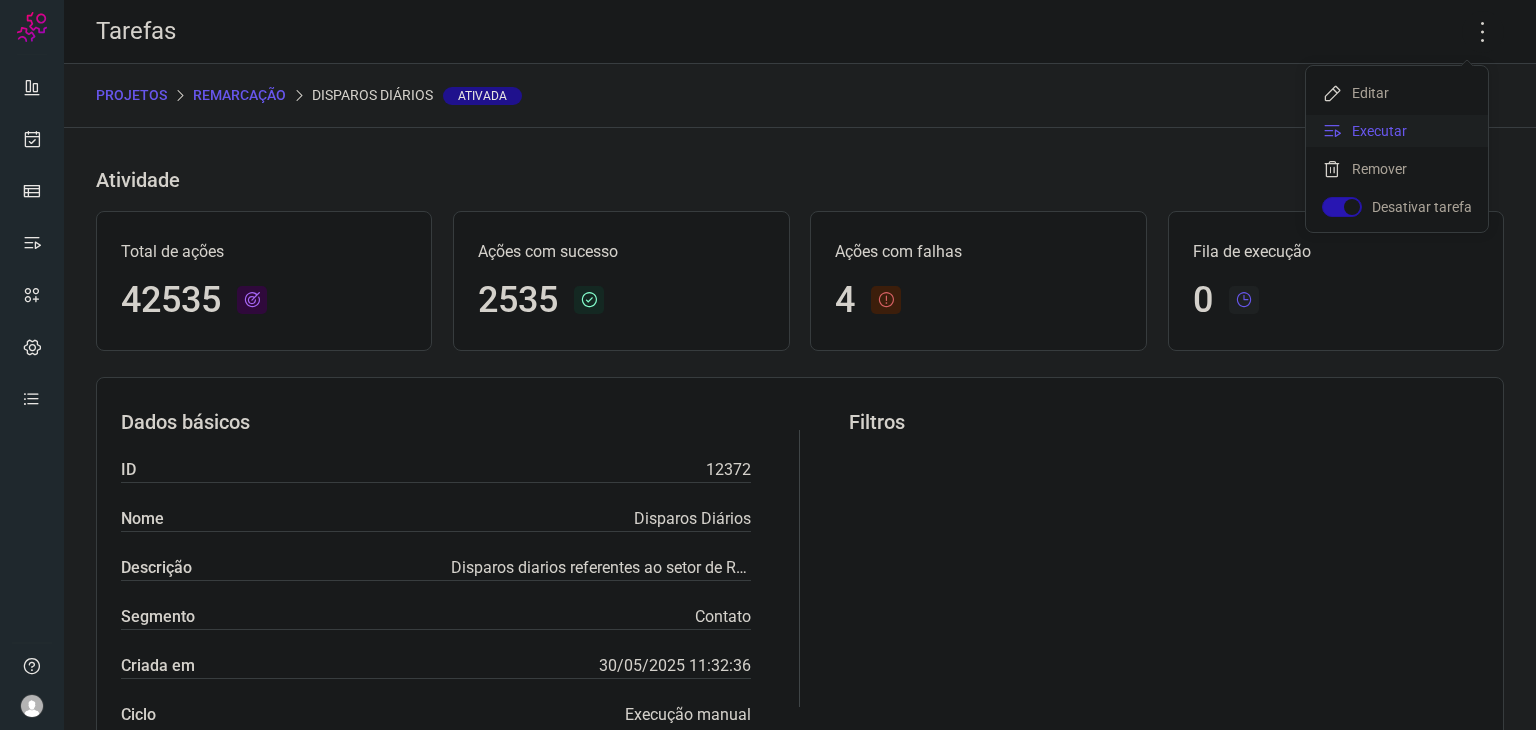 click on "Executar" 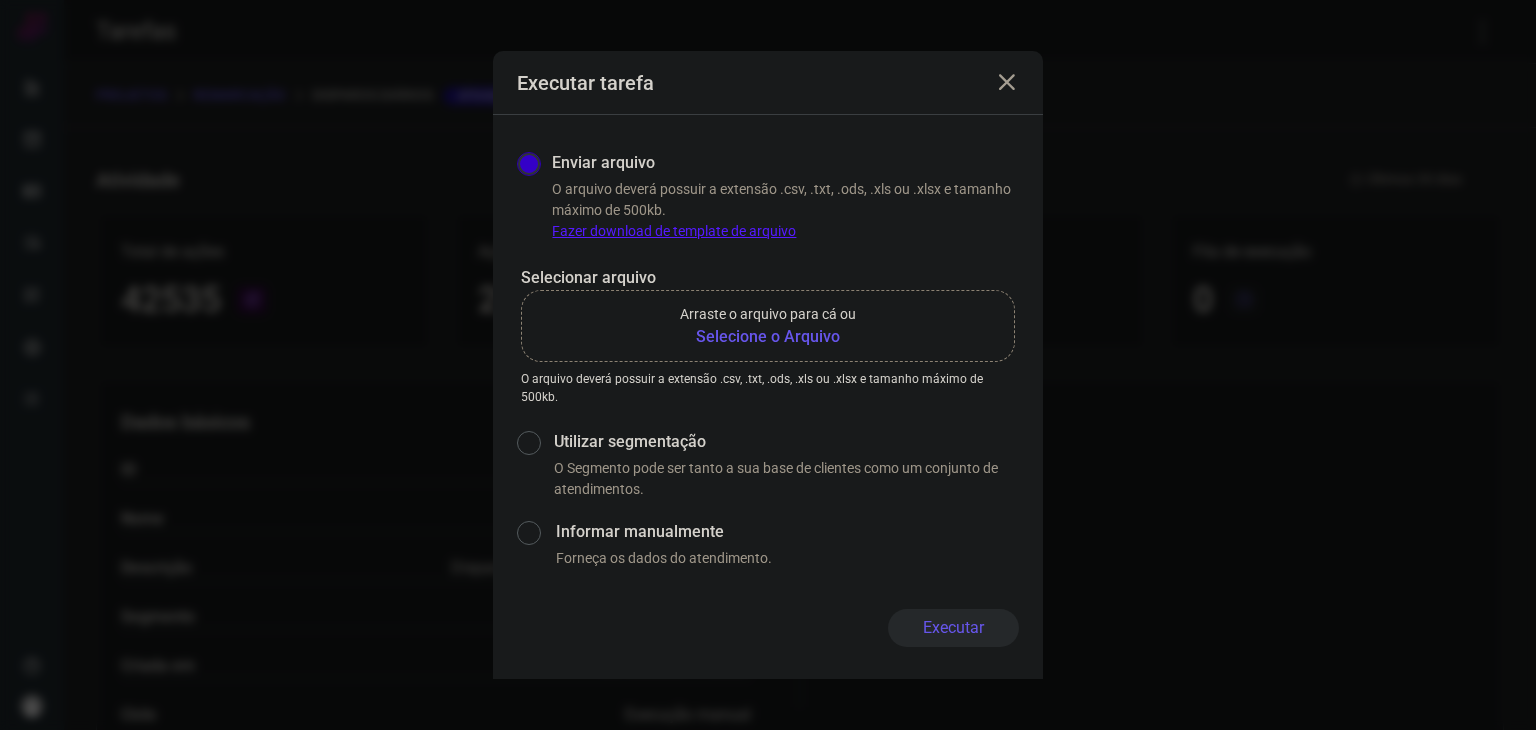 click on "Selecione o Arquivo" at bounding box center [768, 337] 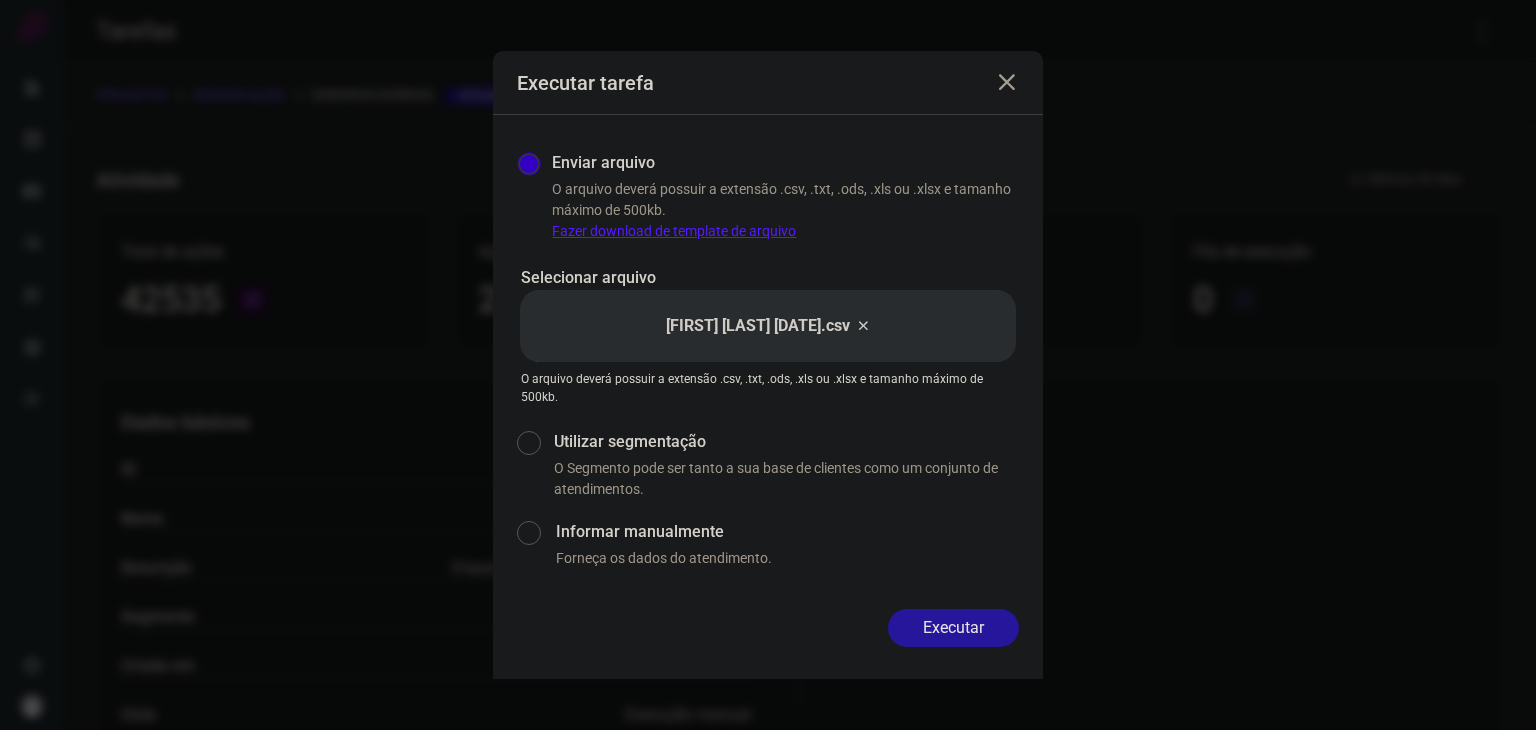 click on "Executar" at bounding box center [953, 628] 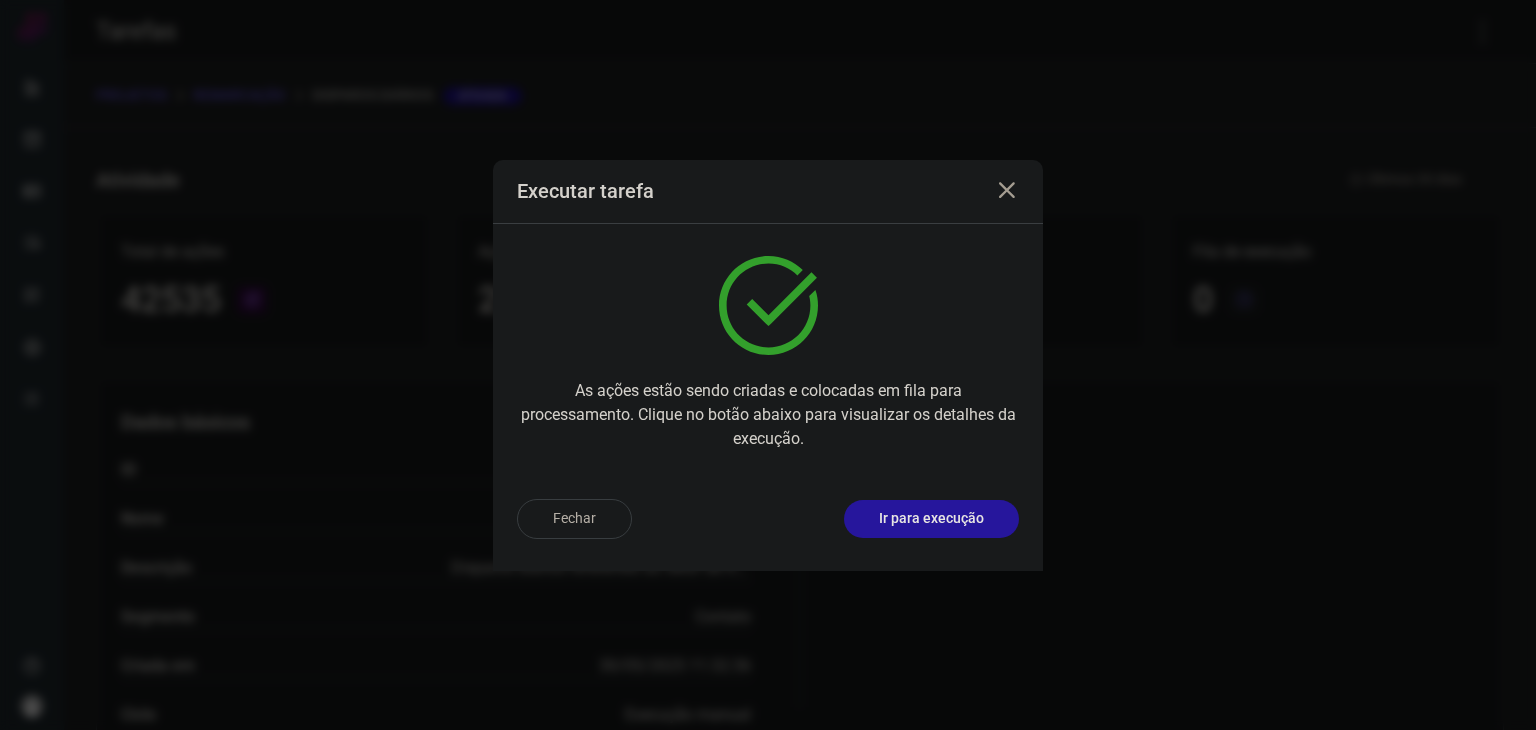 click on "Ir para execução" at bounding box center [931, 518] 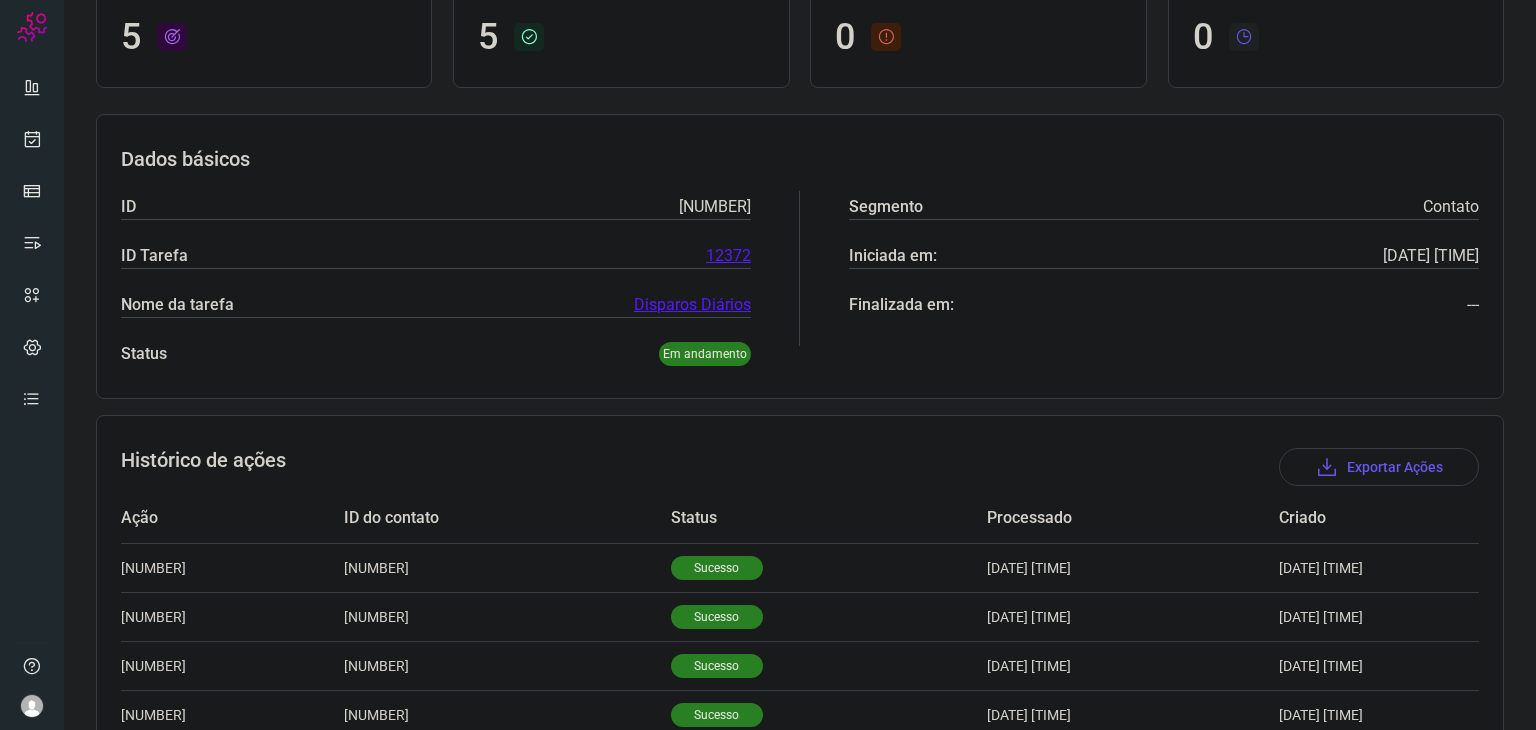 scroll, scrollTop: 0, scrollLeft: 0, axis: both 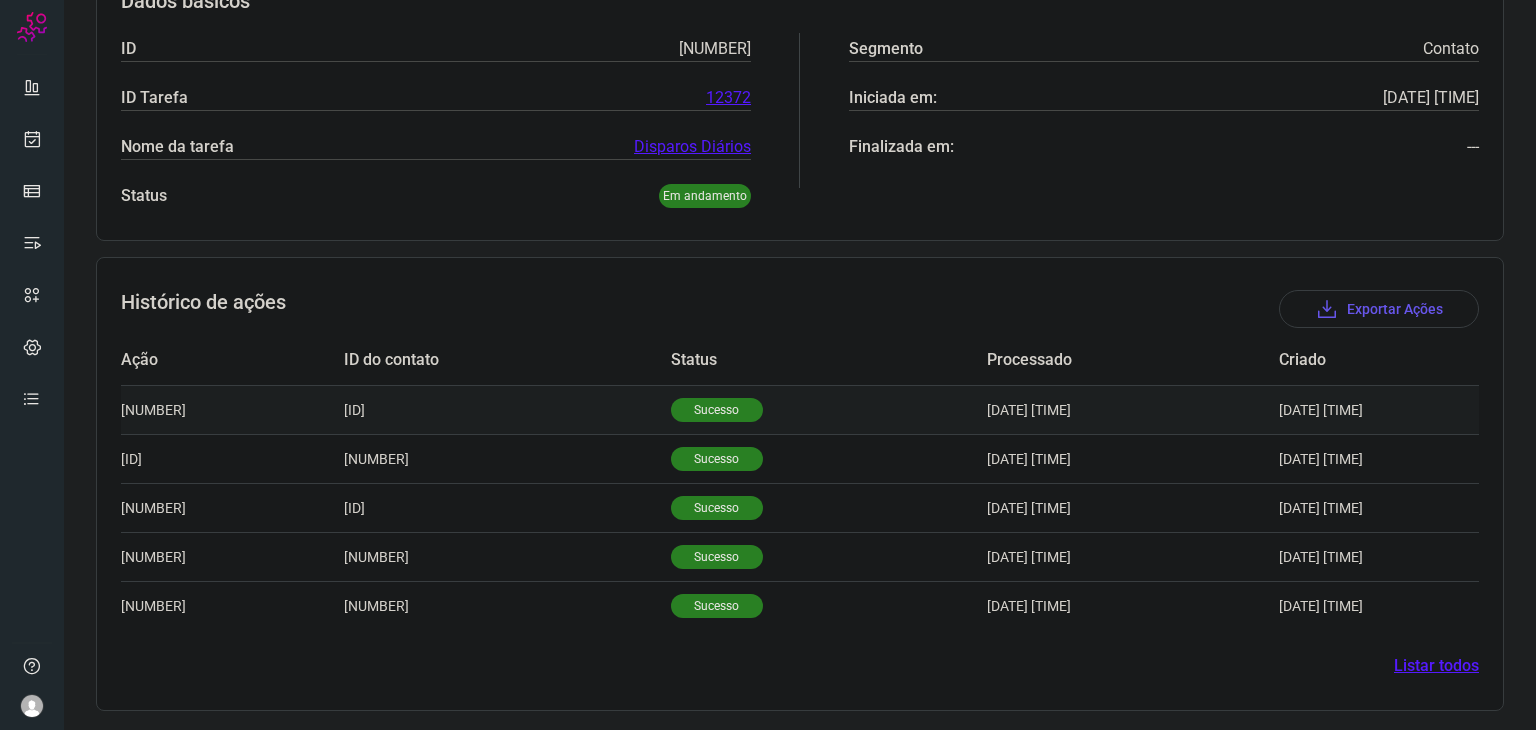 click on "Sucesso" at bounding box center [717, 410] 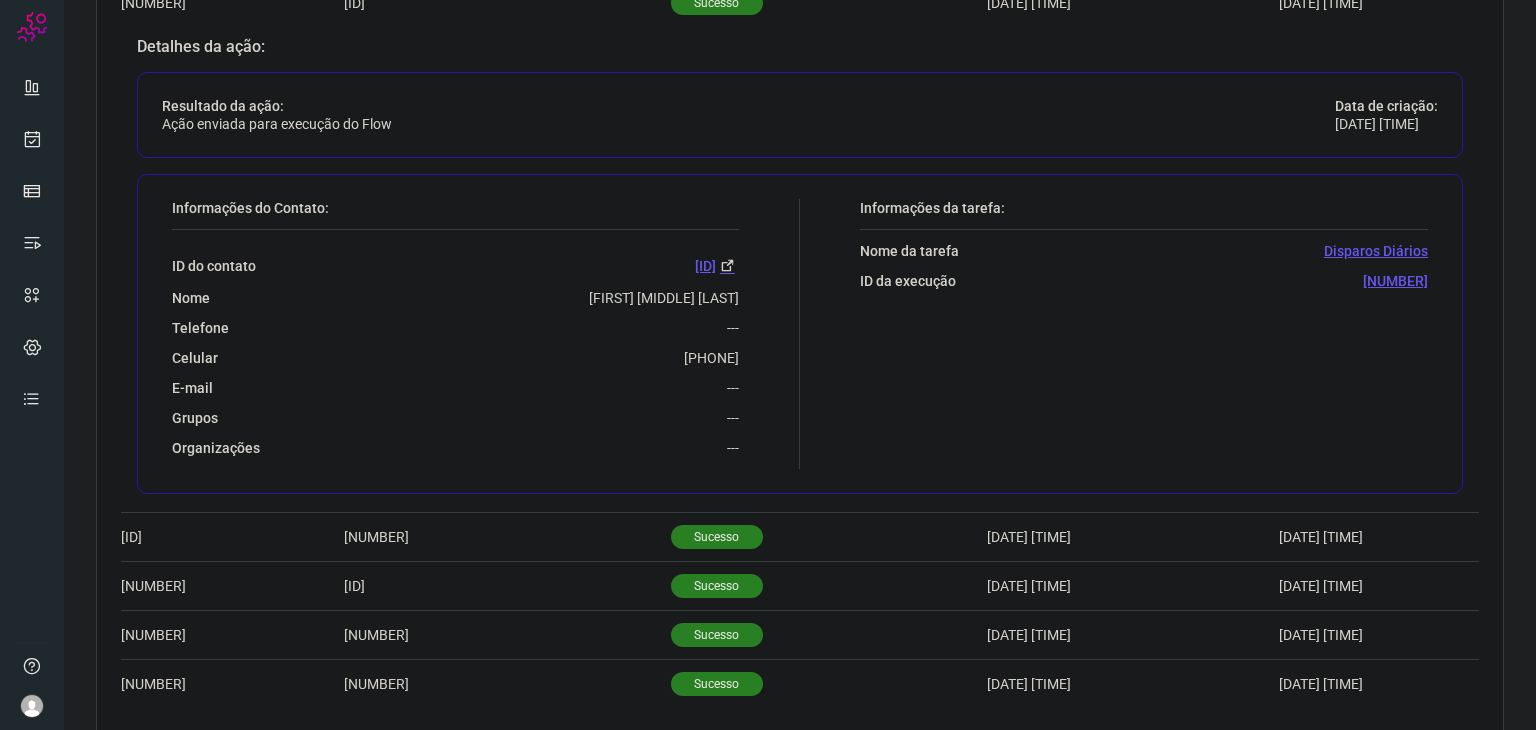 scroll, scrollTop: 623, scrollLeft: 0, axis: vertical 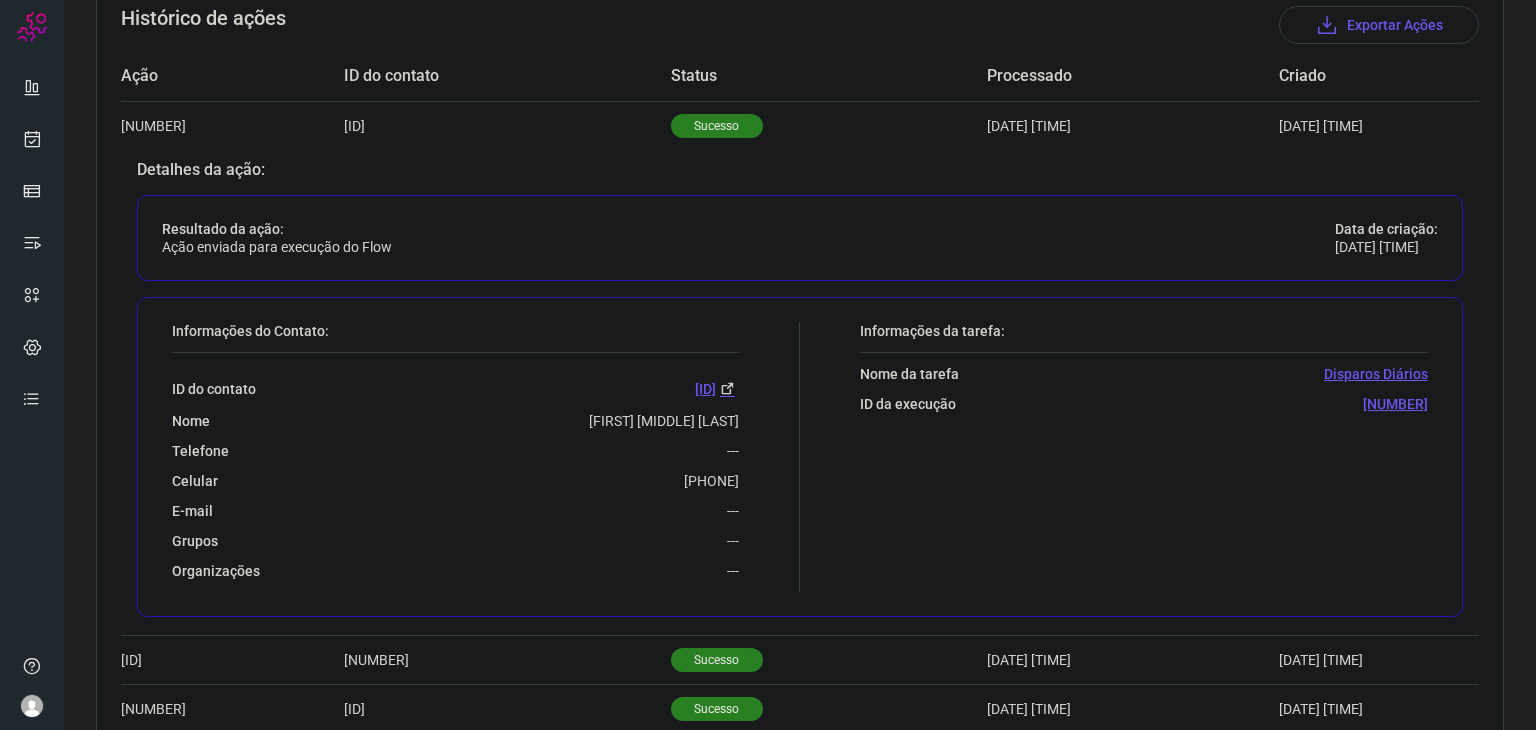 drag, startPoint x: 603, startPoint y: 465, endPoint x: 755, endPoint y: 461, distance: 152.05263 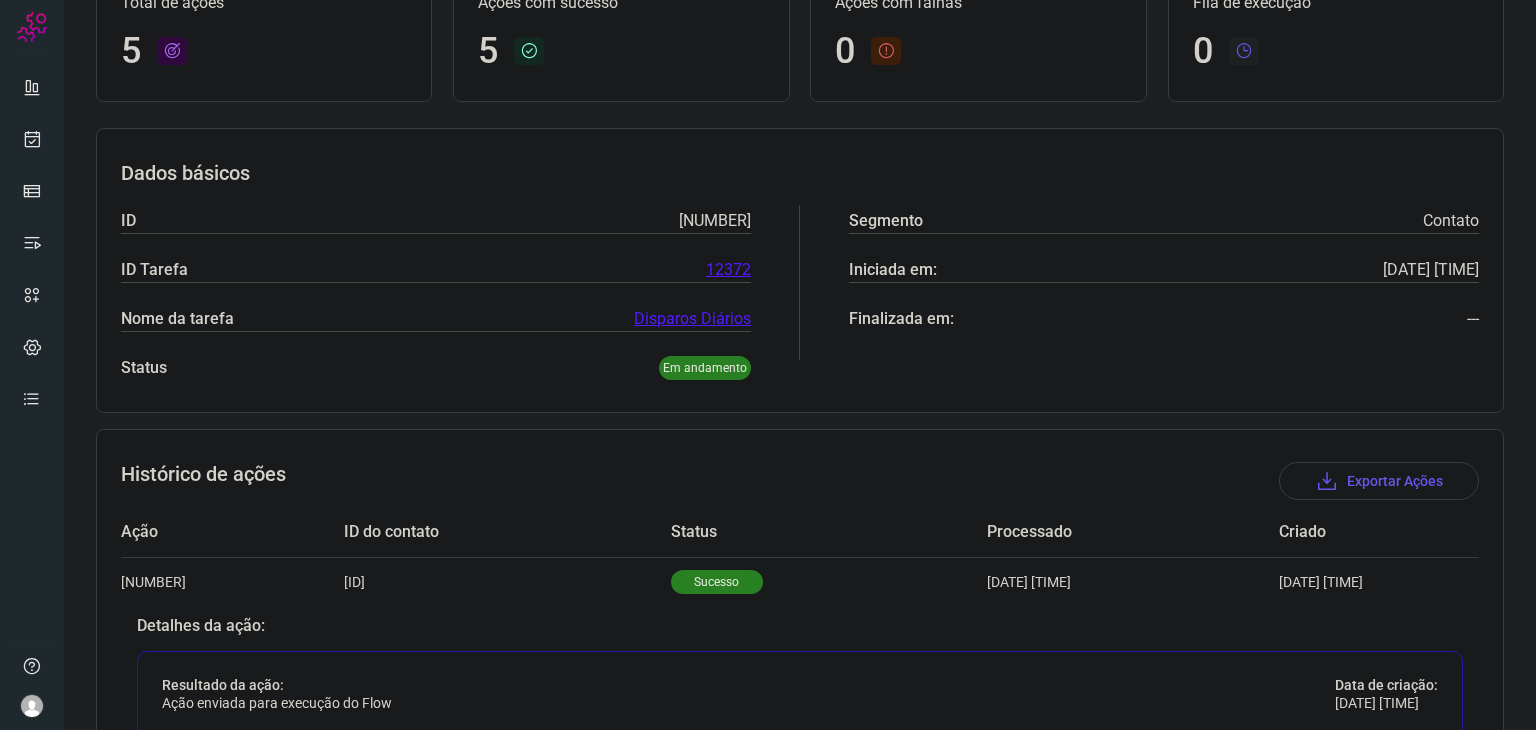 scroll, scrollTop: 400, scrollLeft: 0, axis: vertical 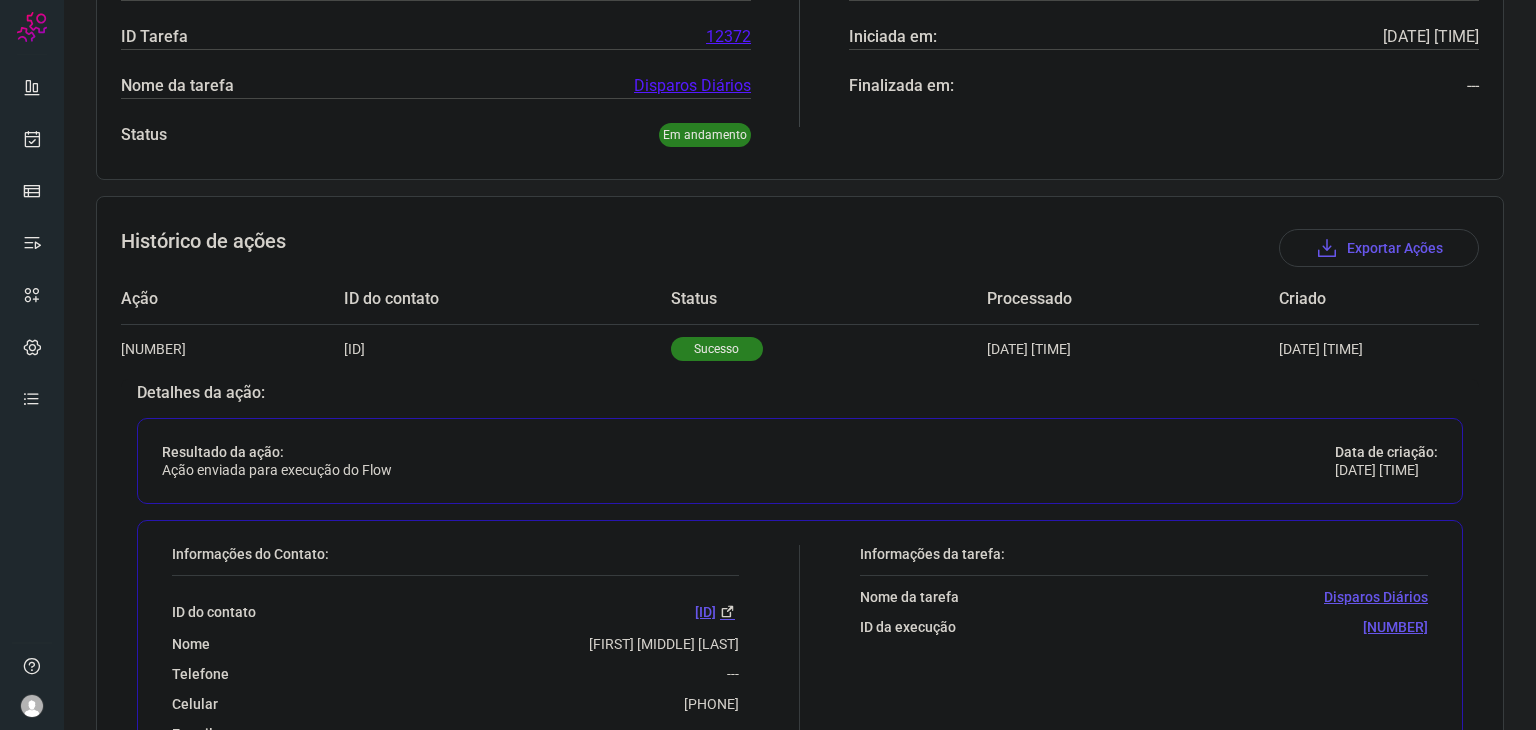 click on "Resultado da ação: Ação enviada para execução do Flow Data de criação: [DATE] [TIME]" at bounding box center [800, 461] 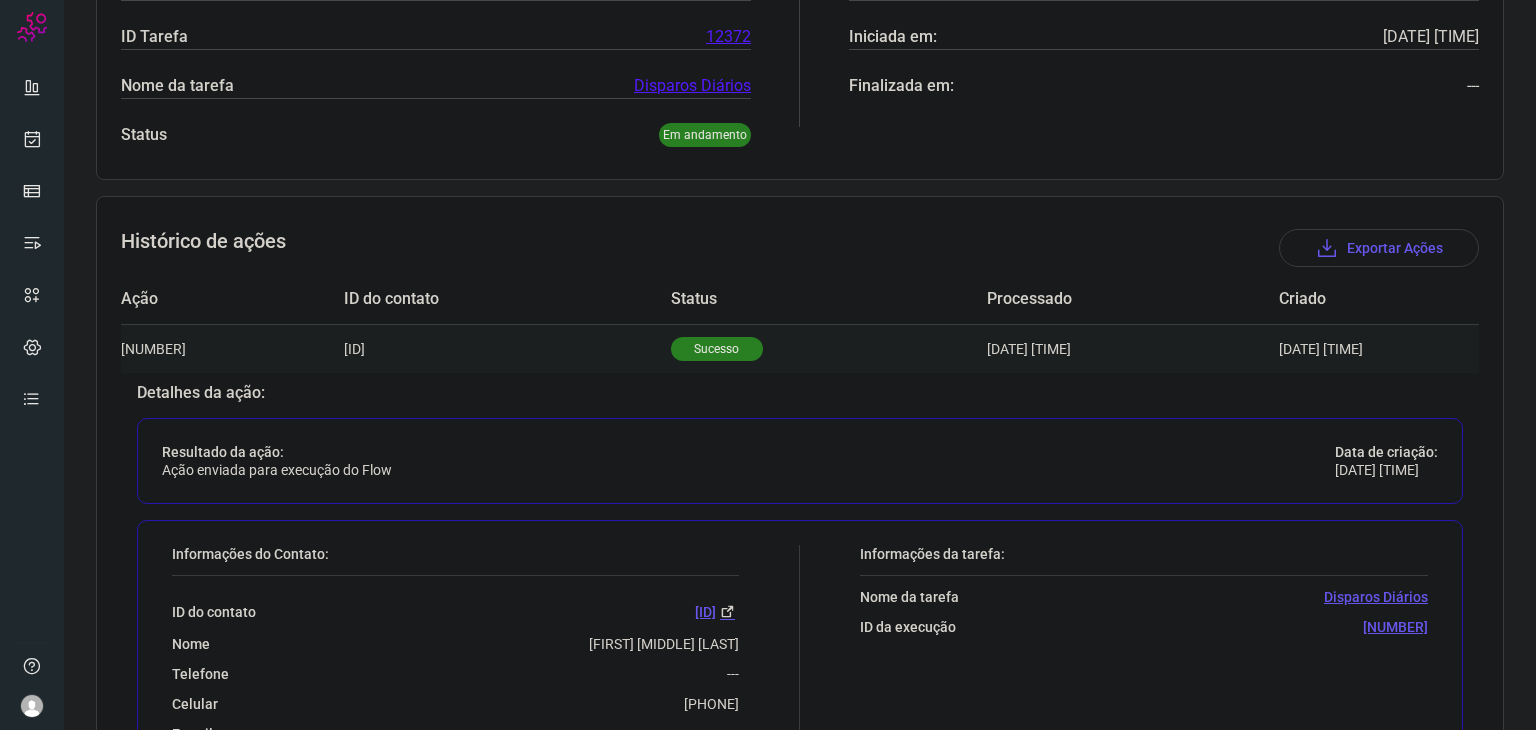 click on "Sucesso" at bounding box center [829, 348] 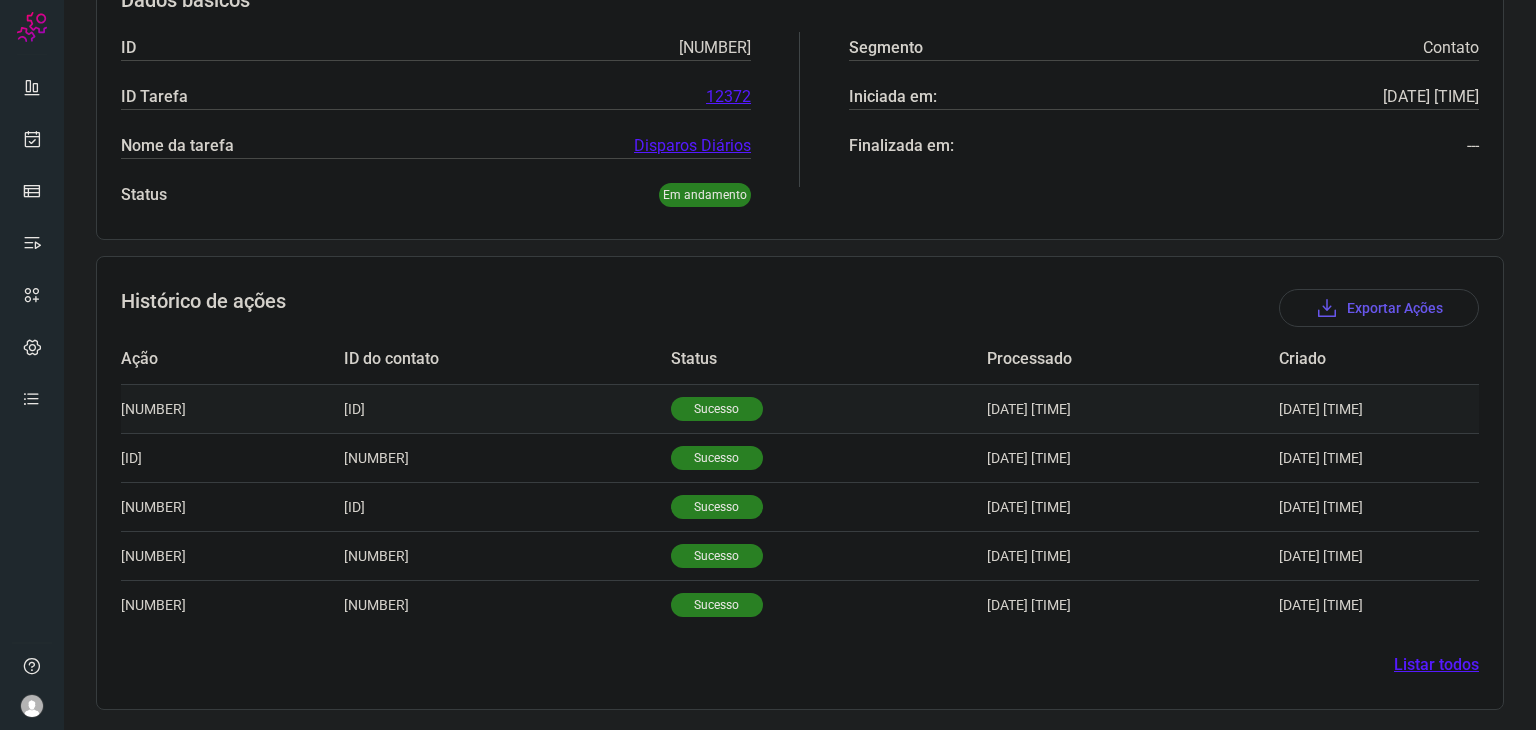 scroll, scrollTop: 339, scrollLeft: 0, axis: vertical 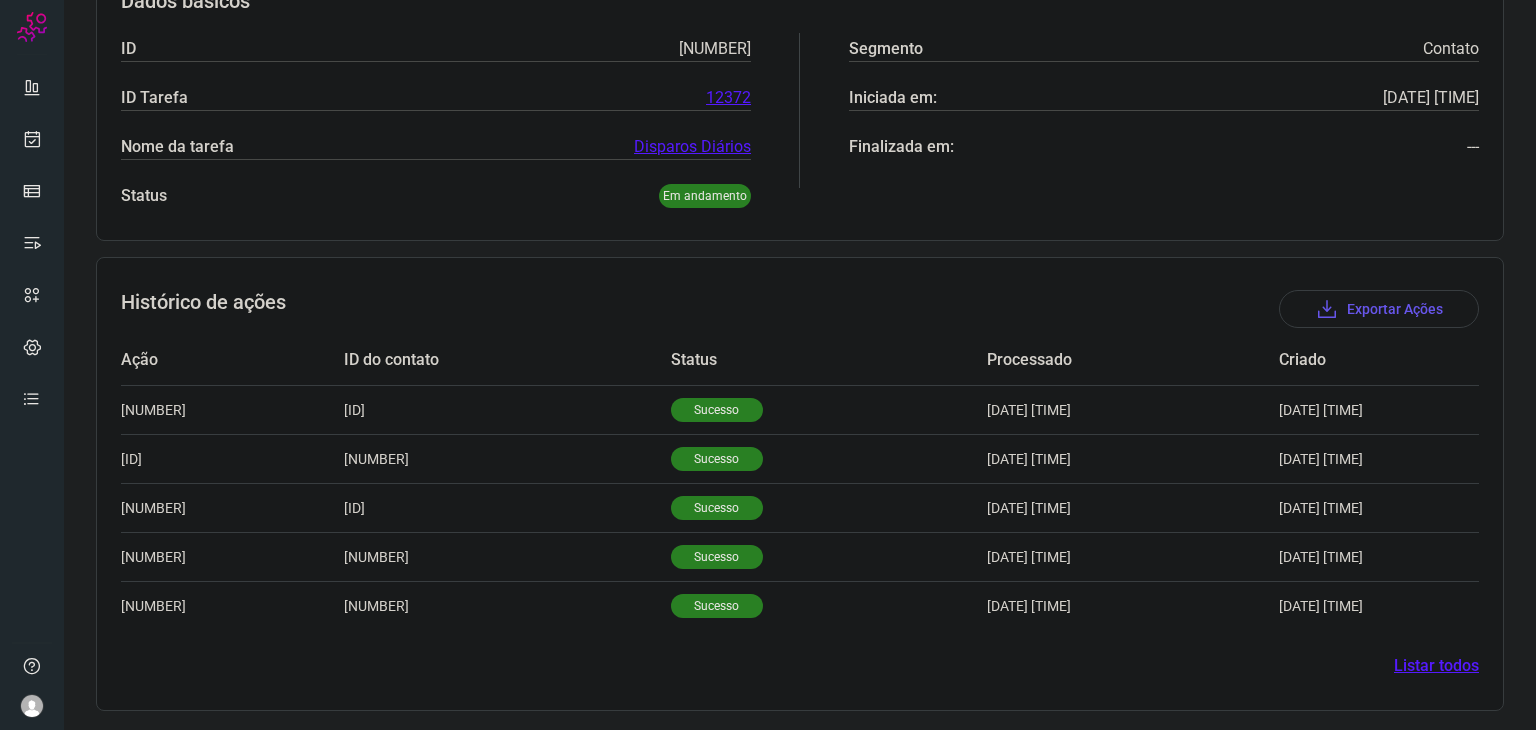 click on "Histórico de ações  Exportar Ações  Ação ID do contato Status Processado Criado [ID] [ID] Sucesso [DATE] [TIME] [DATE] [TIME] Detalhes da ação: Resultado da ação: Ação enviada para execução do Flow Data de criação: [DATE] [TIME]  Informações do Contato:  ID do contato [ID]  Nome [FIRST] [MIDDLE] [LAST] Telefone --- Celular [PHONE] E-mail --- Grupos --- Organizações --- Informações da tarefa: Nome da tarefa Disparos Diários ID da execução [ID] [ID] [ID] Sucesso [DATE] [TIME] [DATE] [TIME] Detalhes da ação: Resultado da ação: Ação enviada para execução do Flow Data de criação: [DATE] [TIME]  Informações do Contato:  ID do contato [ID]  Nome [FIRST] [MIDDLE] [LAST] Telefone --- Celular [PHONE] E-mail --- Grupos --- Organizações --- Informações da tarefa: Nome da tarefa Disparos Diários ID da execução [ID] [ID] [ID] Sucesso [DATE] [TIME] [DATE] [TIME] Detalhes da ação: [ID]" at bounding box center [800, 484] 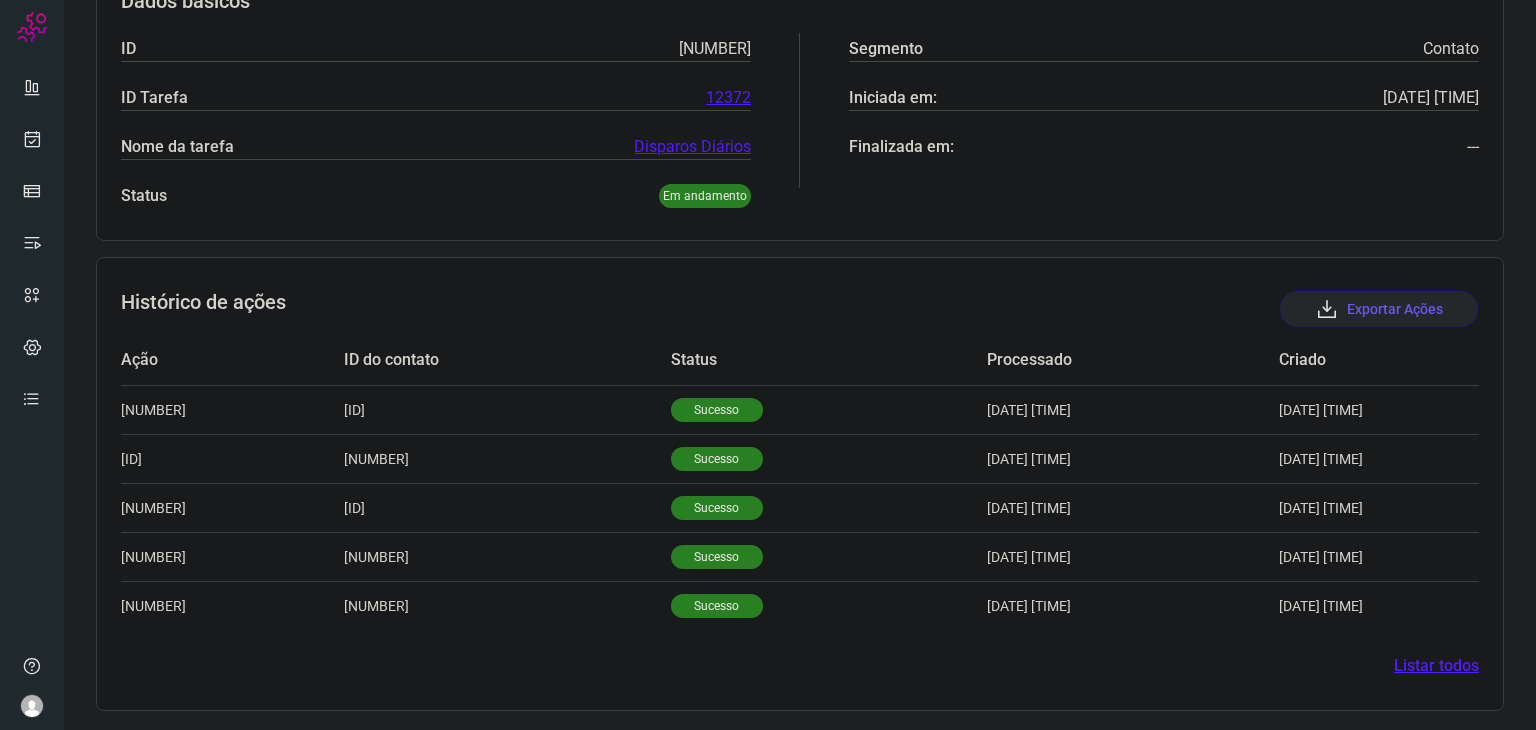 click on "Exportar Ações" at bounding box center [1379, 309] 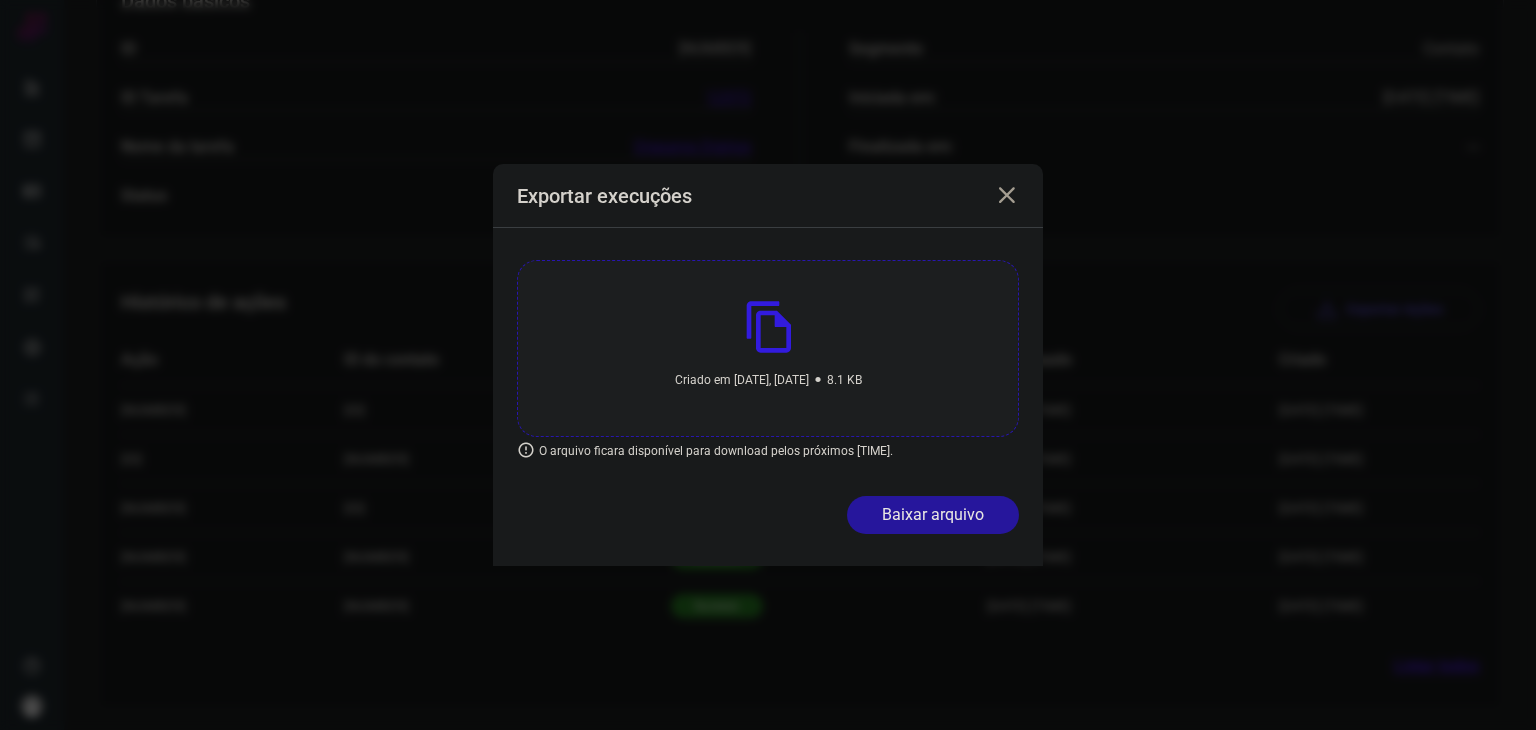 click on "Baixar arquivo" at bounding box center [933, 515] 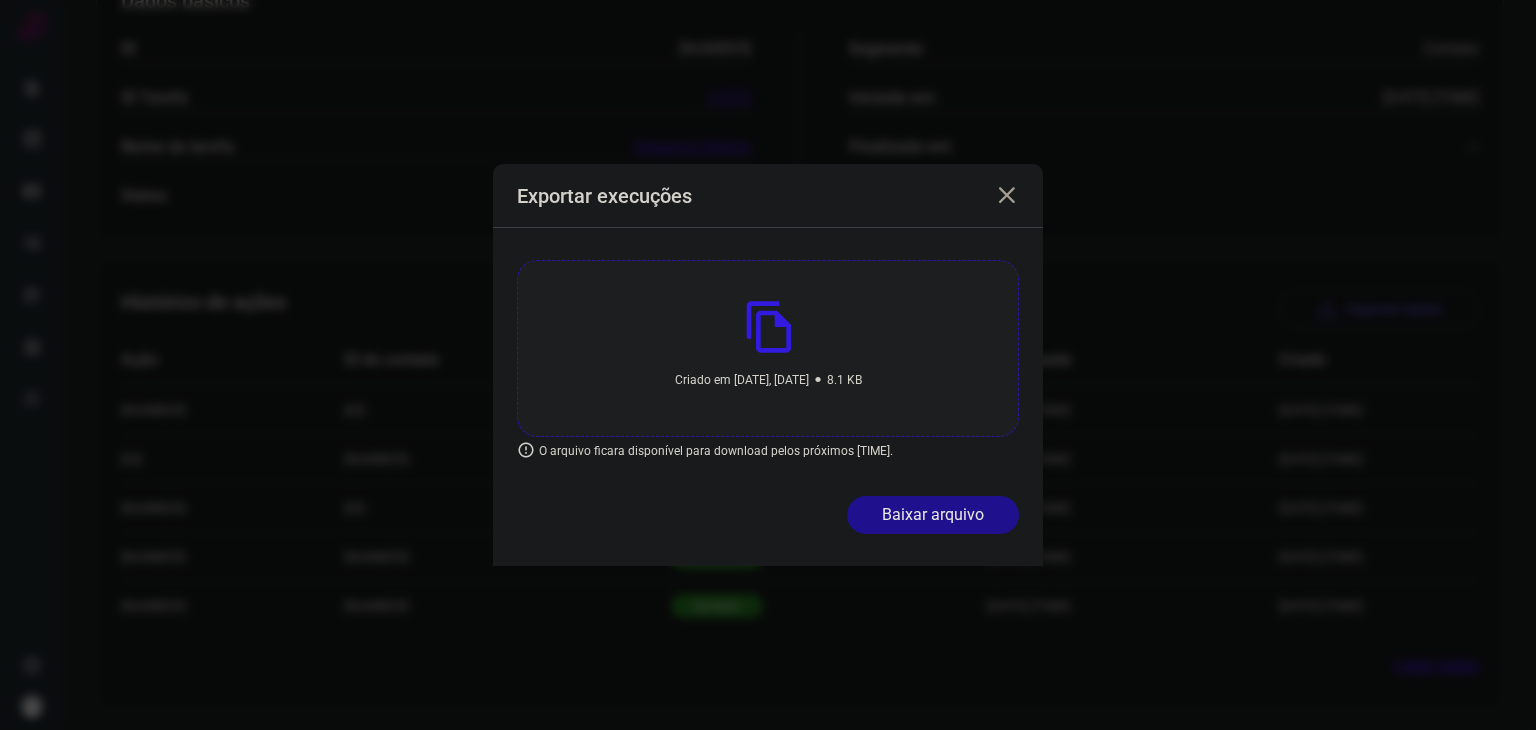 click at bounding box center [1007, 196] 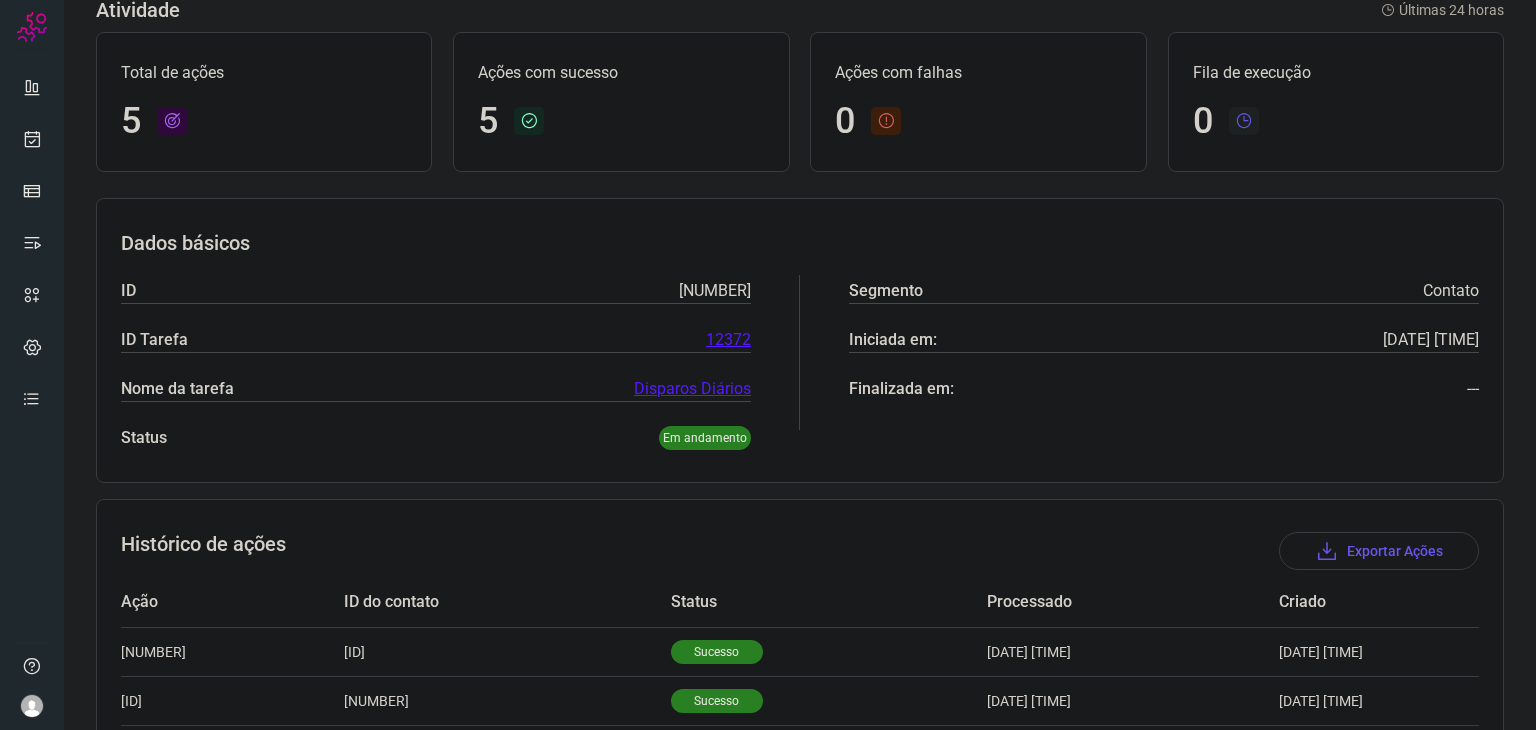 scroll, scrollTop: 0, scrollLeft: 0, axis: both 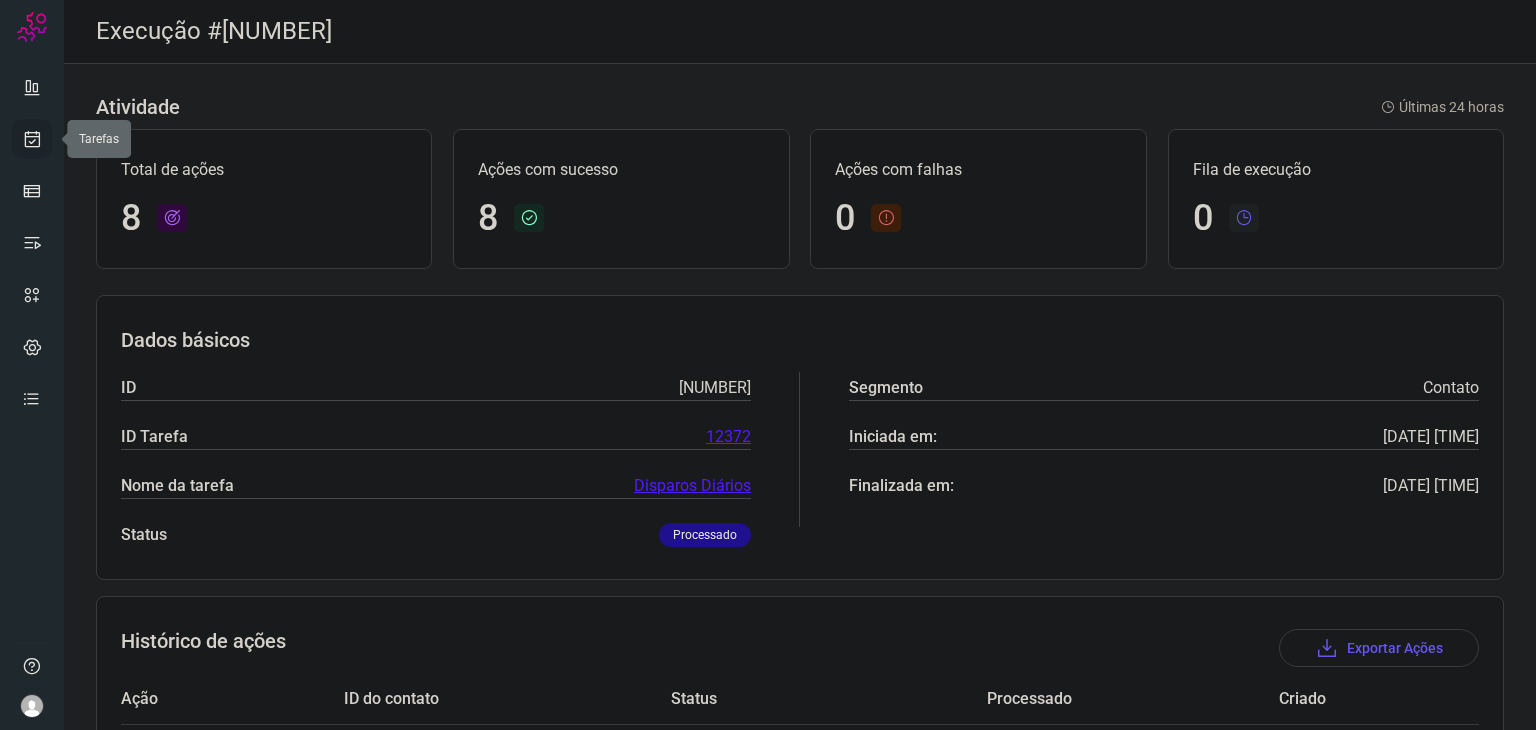 click at bounding box center [32, 139] 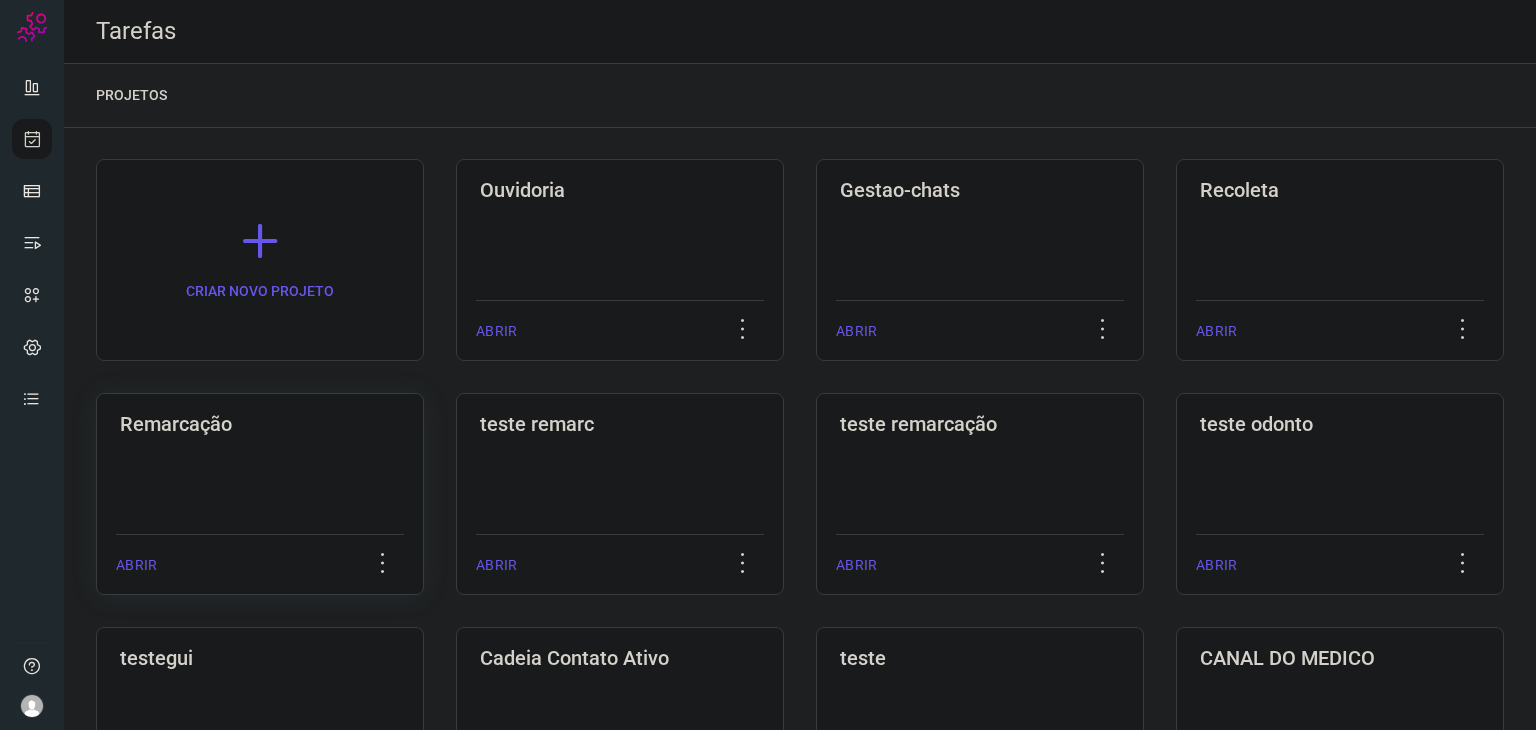 click on "Remarcação  ABRIR" 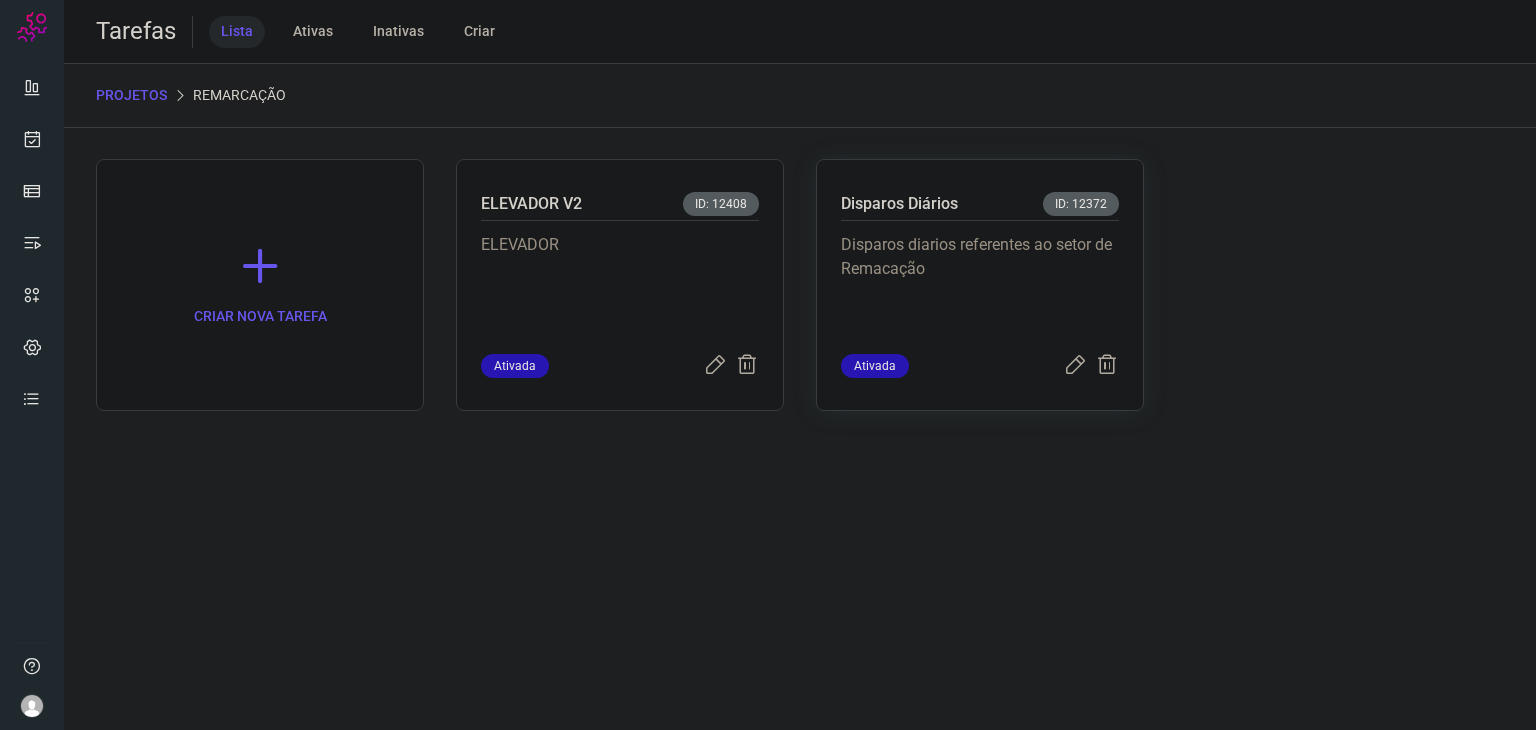 click on "Disparos diarios referentes ao setor de Remacação" at bounding box center (980, 283) 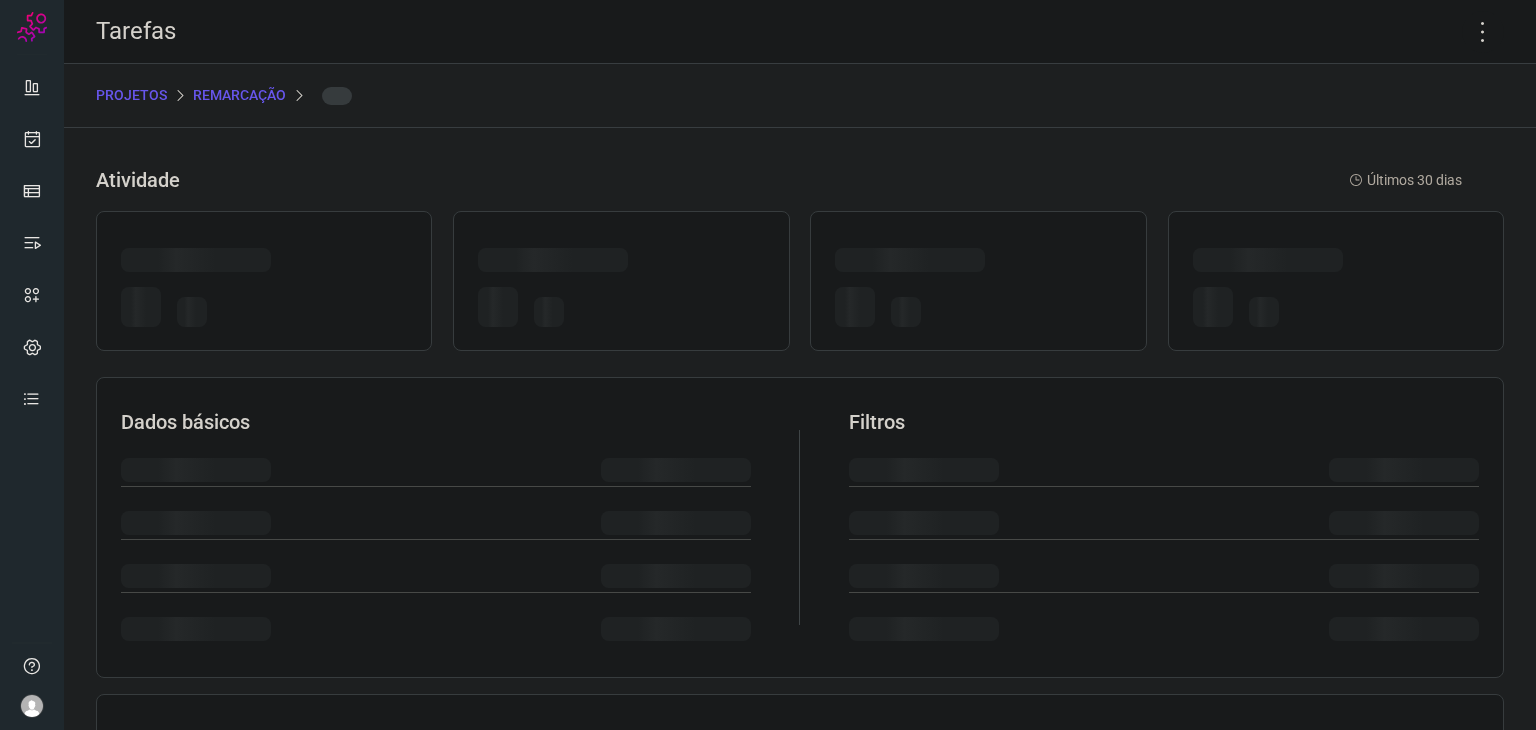 click at bounding box center [978, 263] 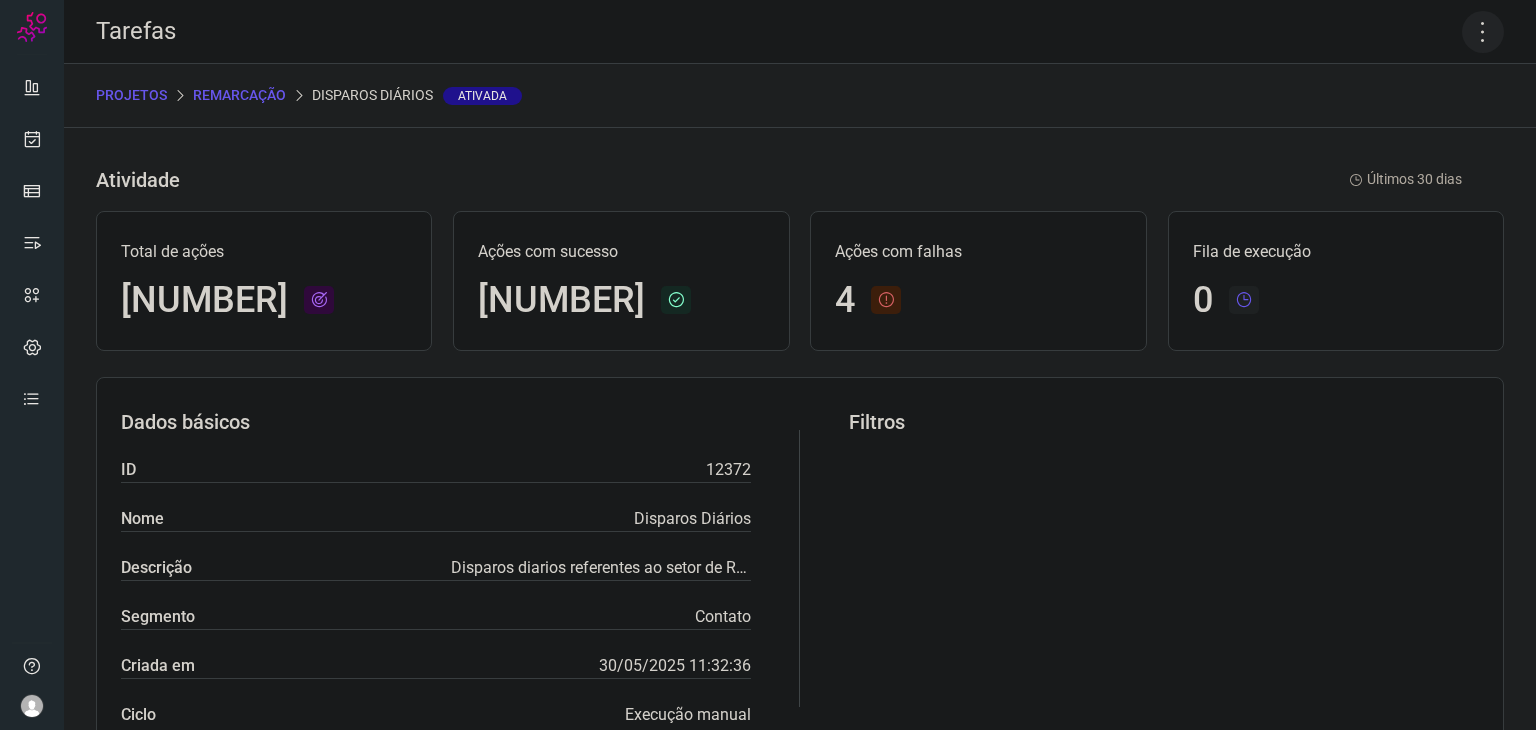 click 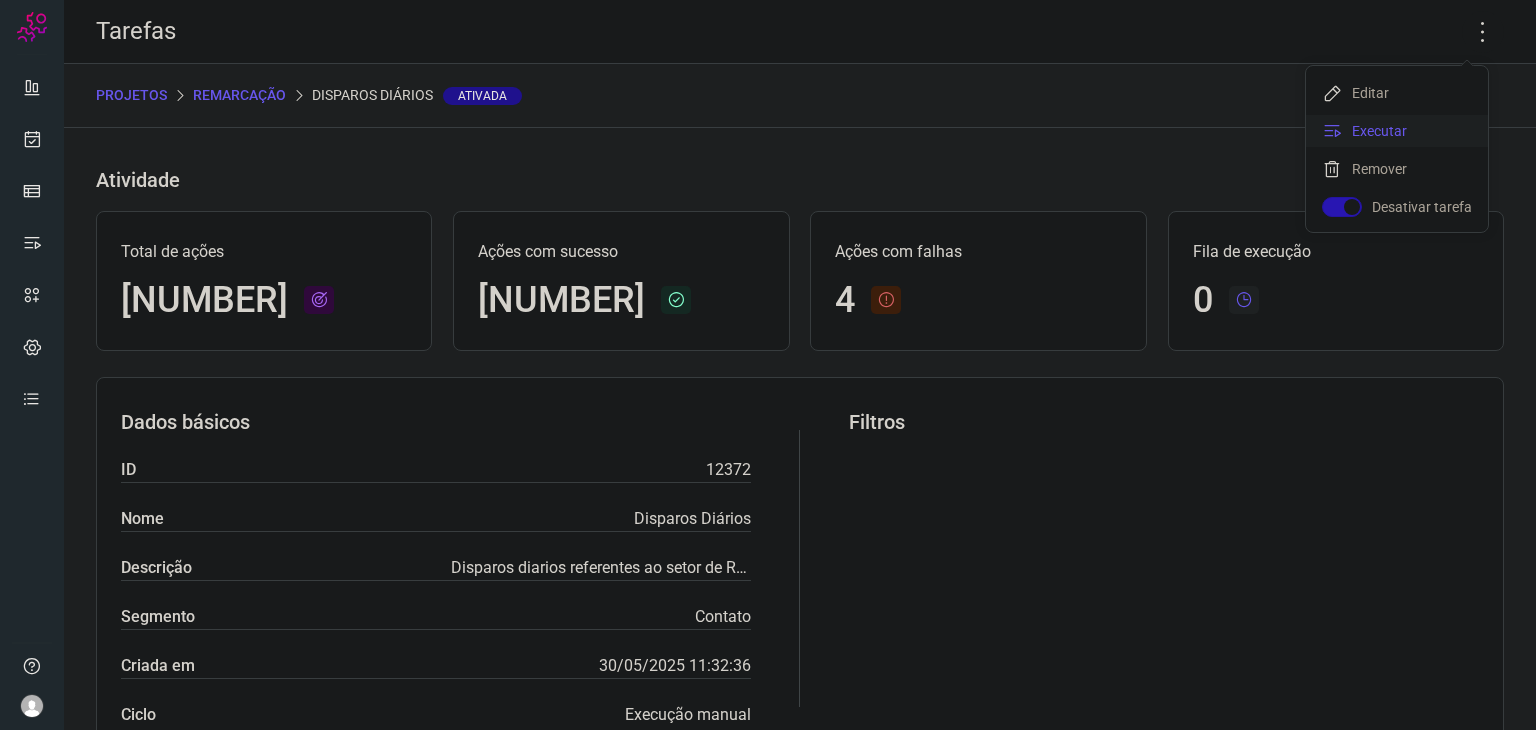 click on "Executar" 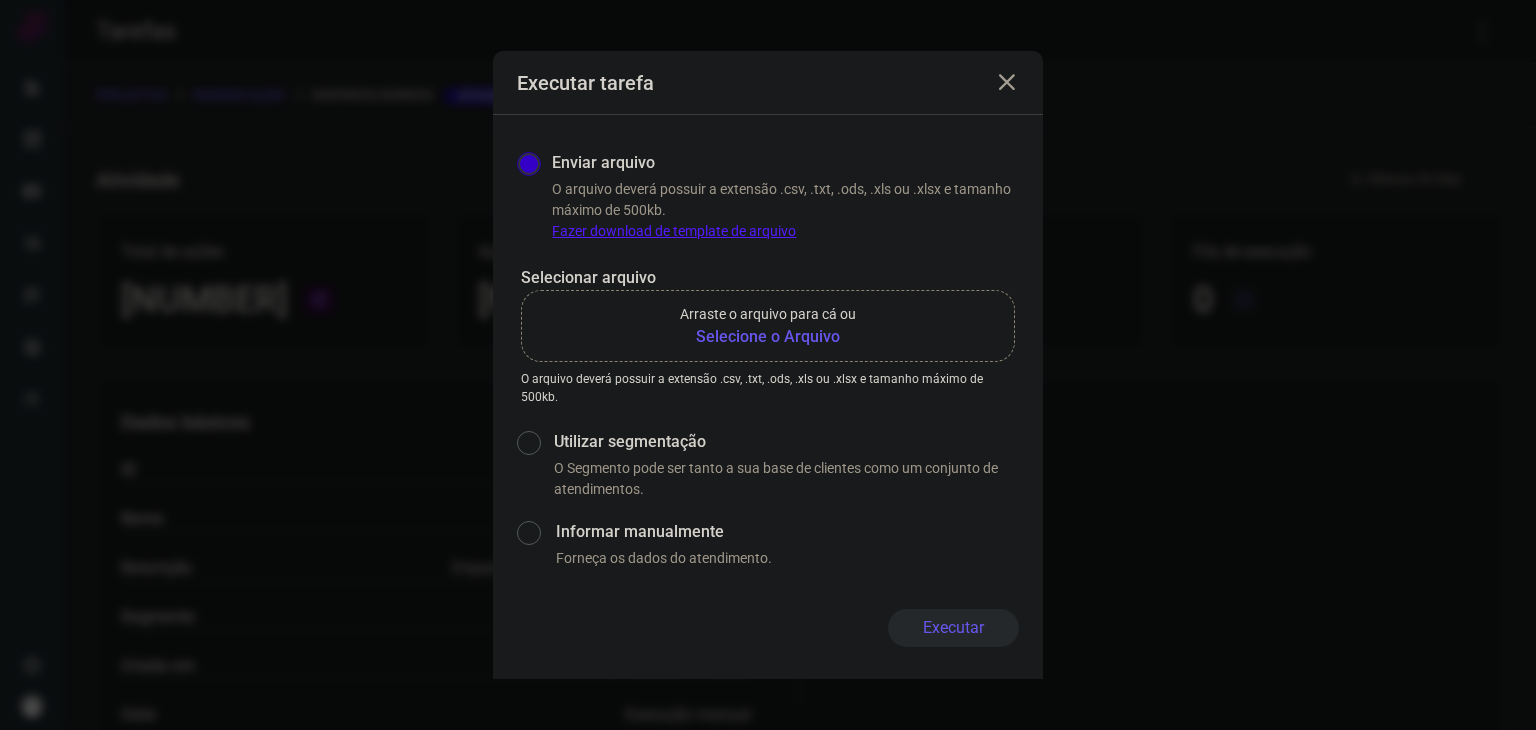 click on "Selecione o Arquivo" at bounding box center [768, 337] 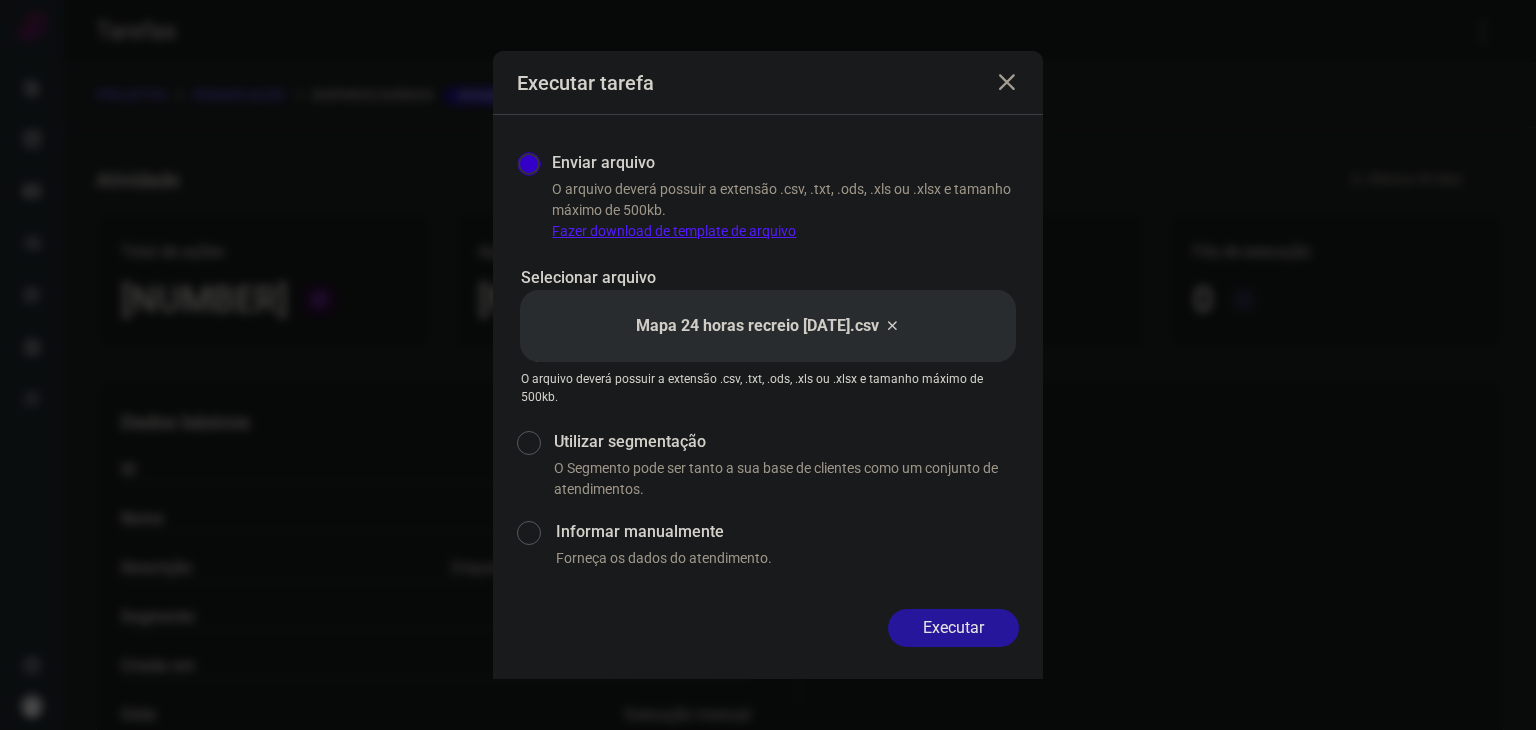 click on "Executar" at bounding box center (953, 628) 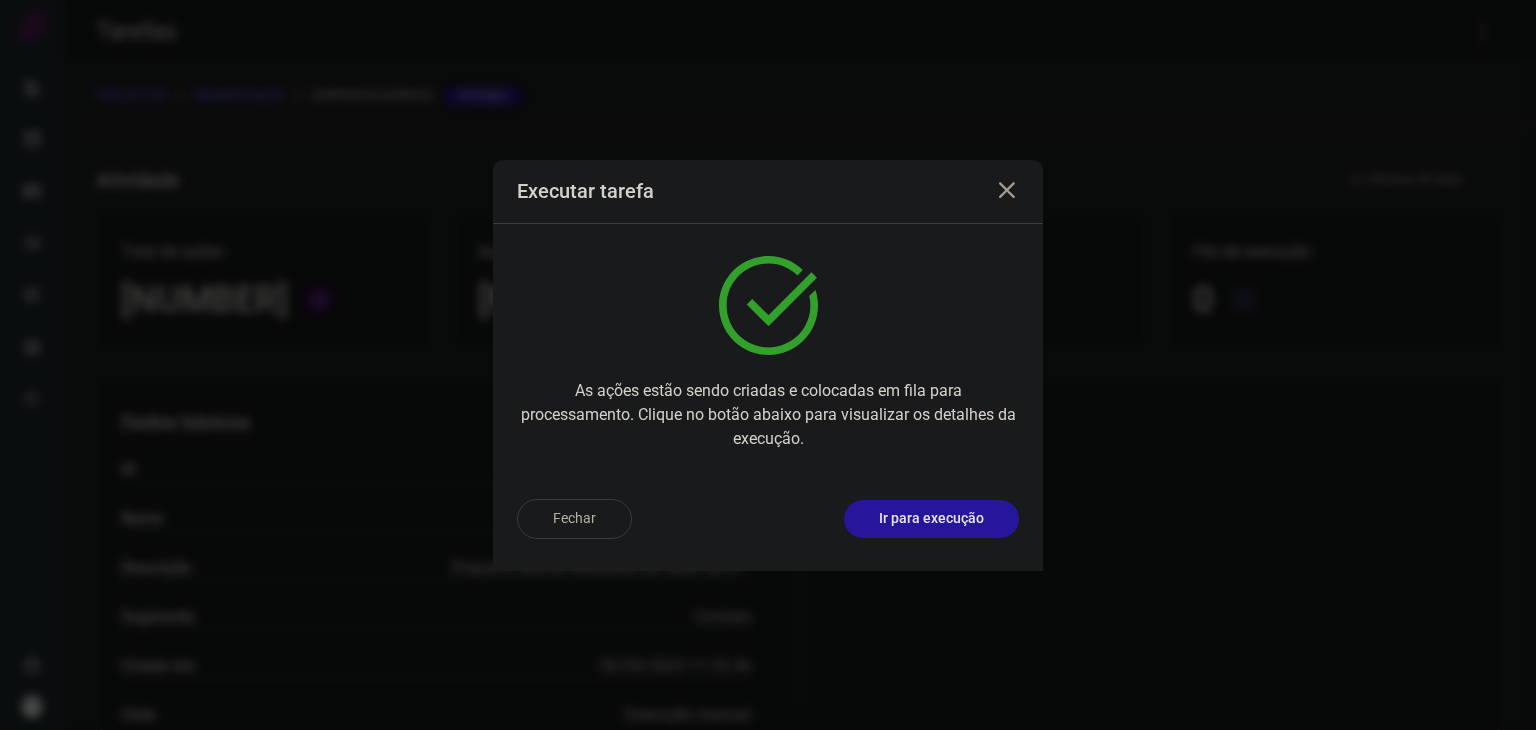 click on "Ir para execução" at bounding box center (931, 519) 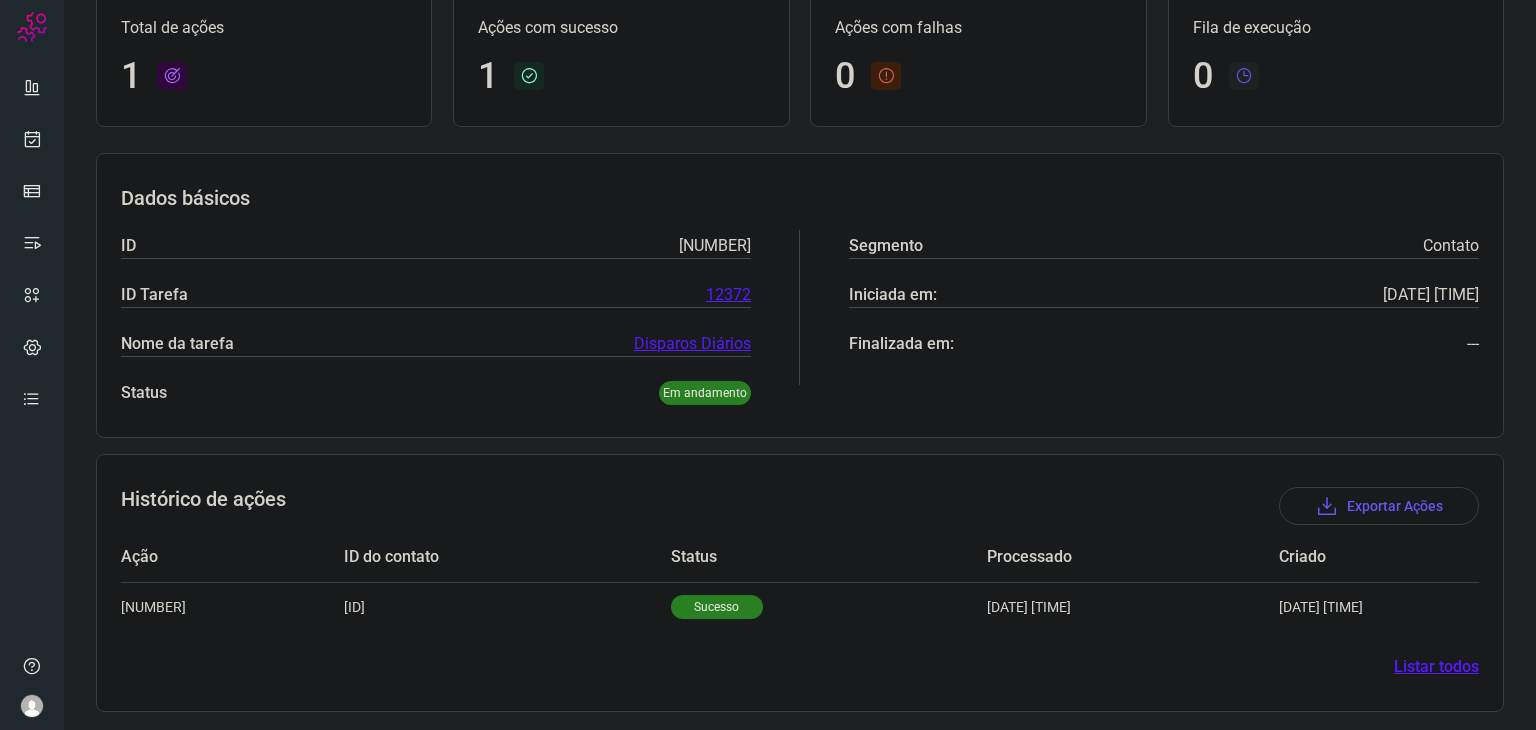 scroll, scrollTop: 143, scrollLeft: 0, axis: vertical 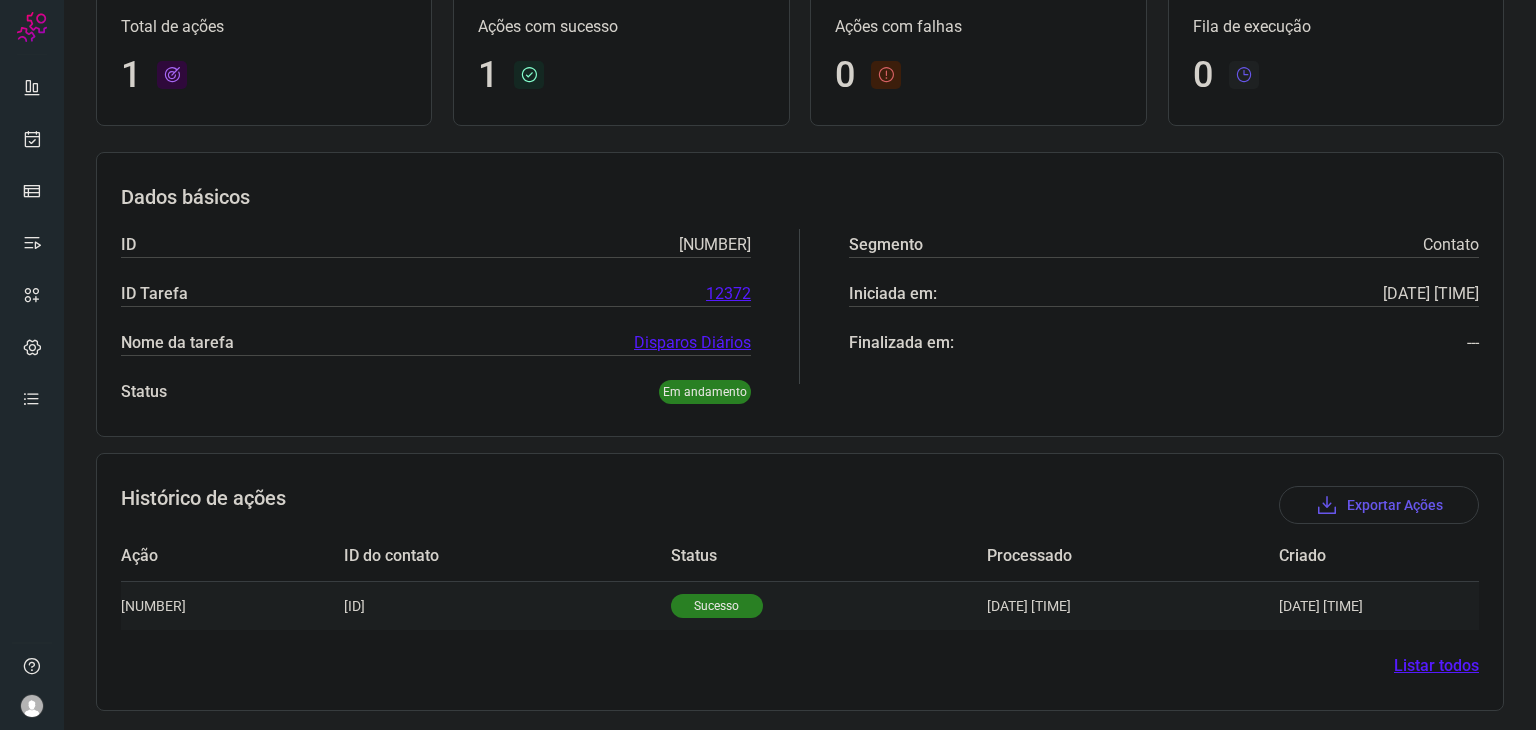 click on "Sucesso" at bounding box center (717, 606) 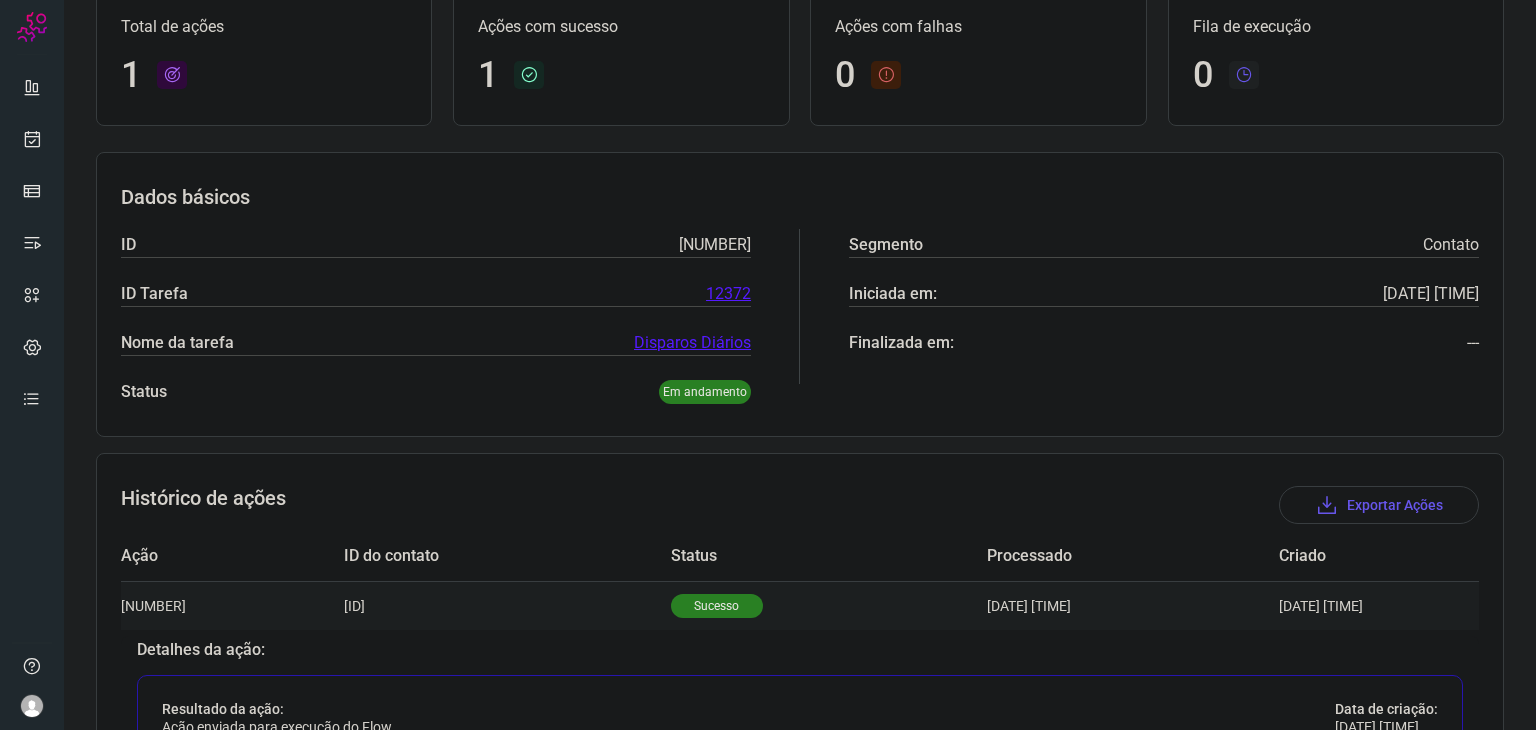 click on "Sucesso" at bounding box center [717, 606] 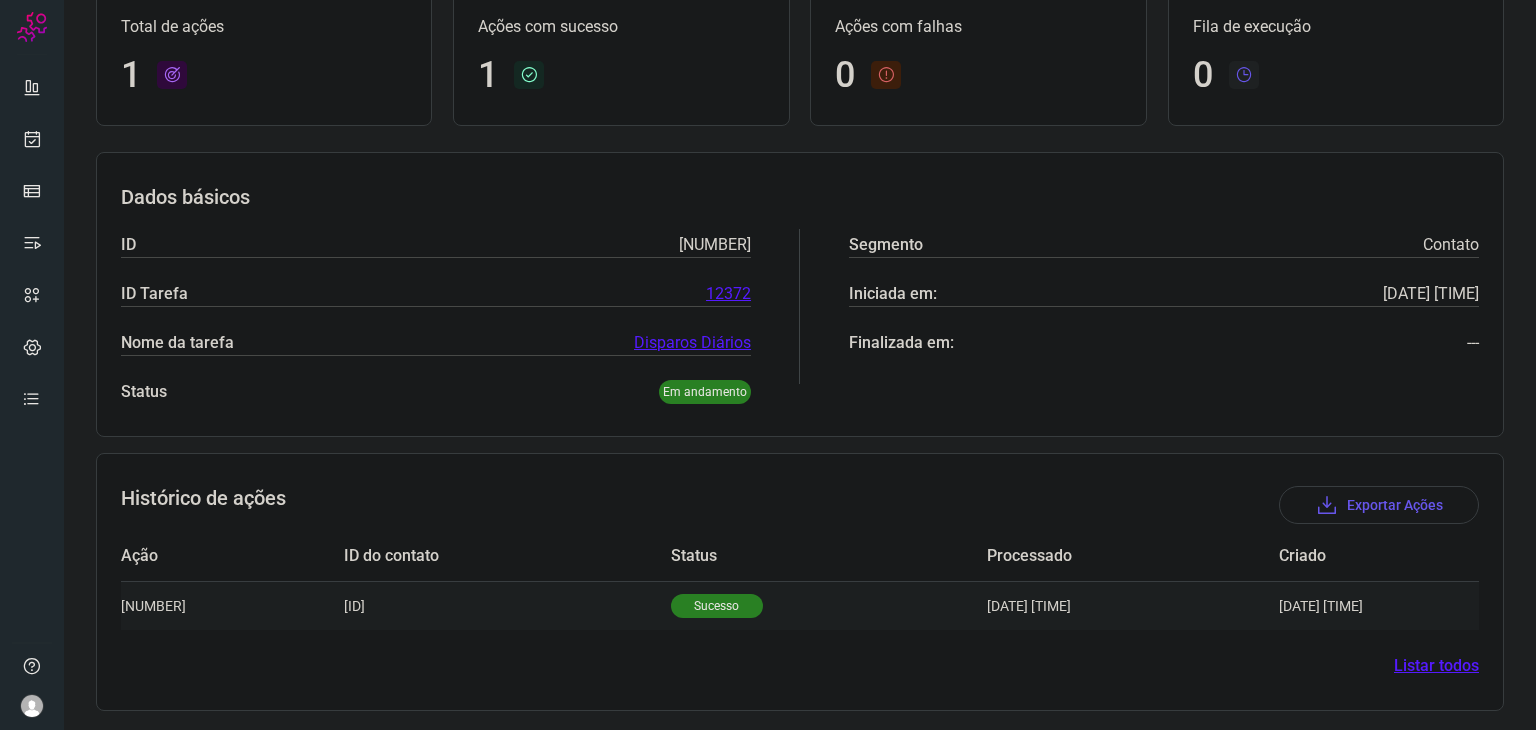 click on "Sucesso" at bounding box center (717, 606) 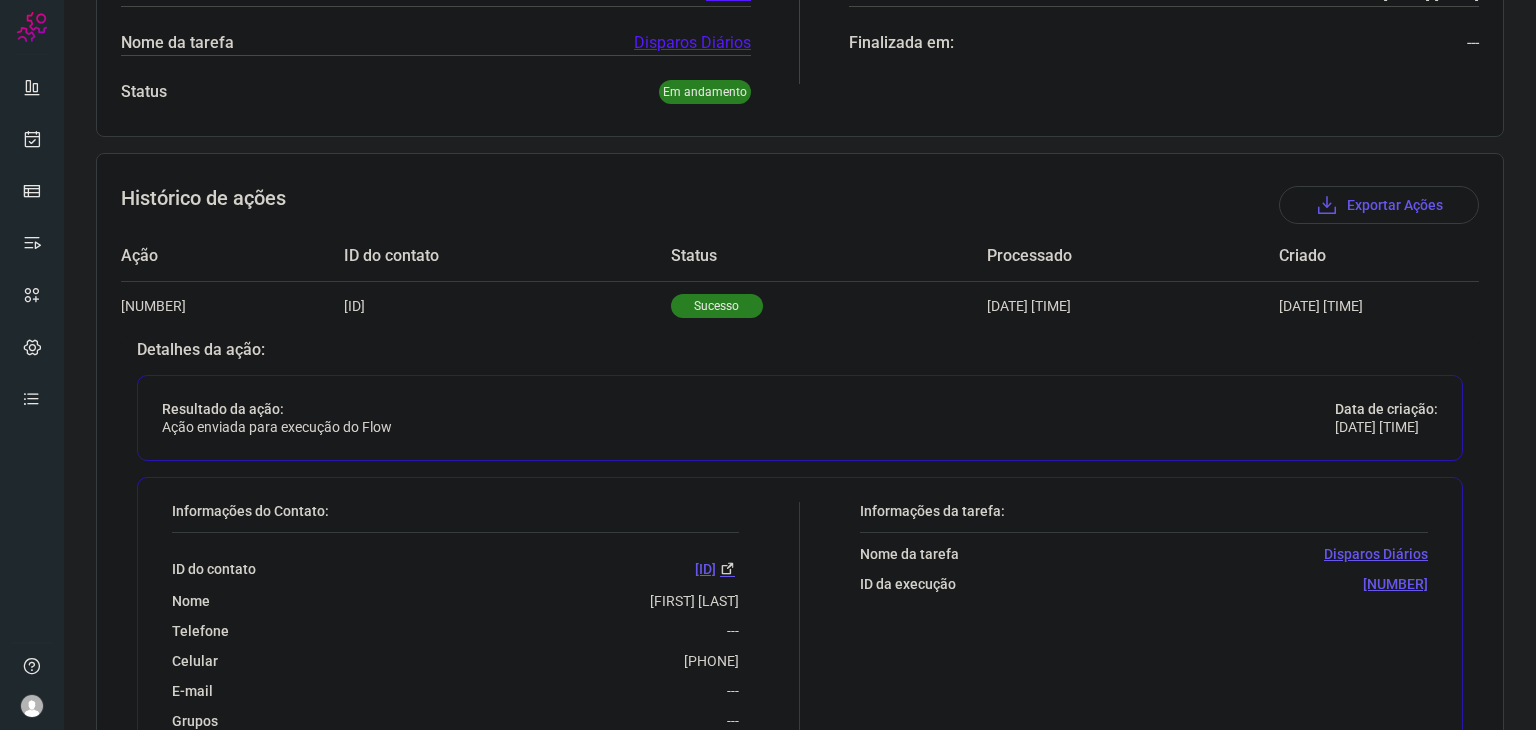 scroll, scrollTop: 627, scrollLeft: 0, axis: vertical 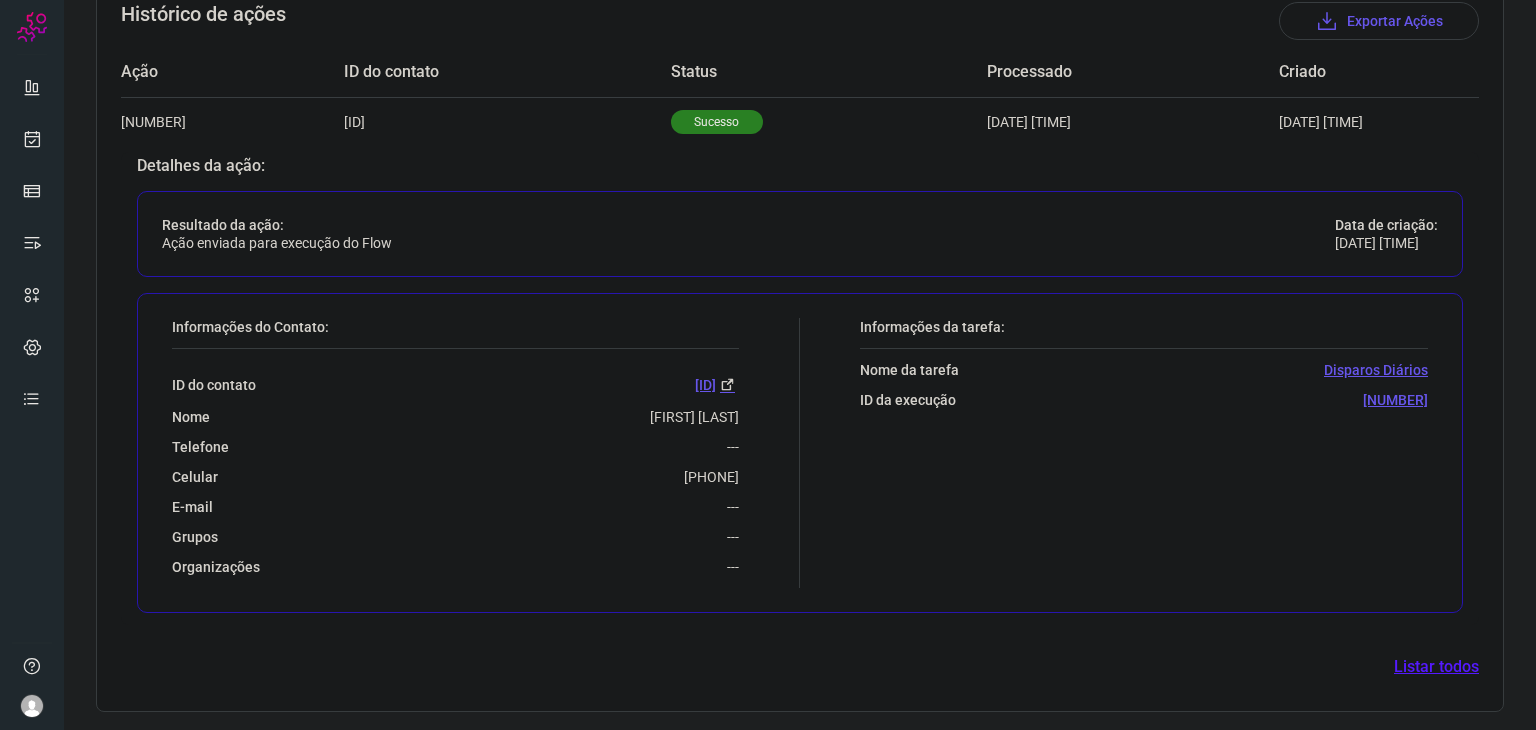 drag, startPoint x: 627, startPoint y: 473, endPoint x: 756, endPoint y: 477, distance: 129.062 